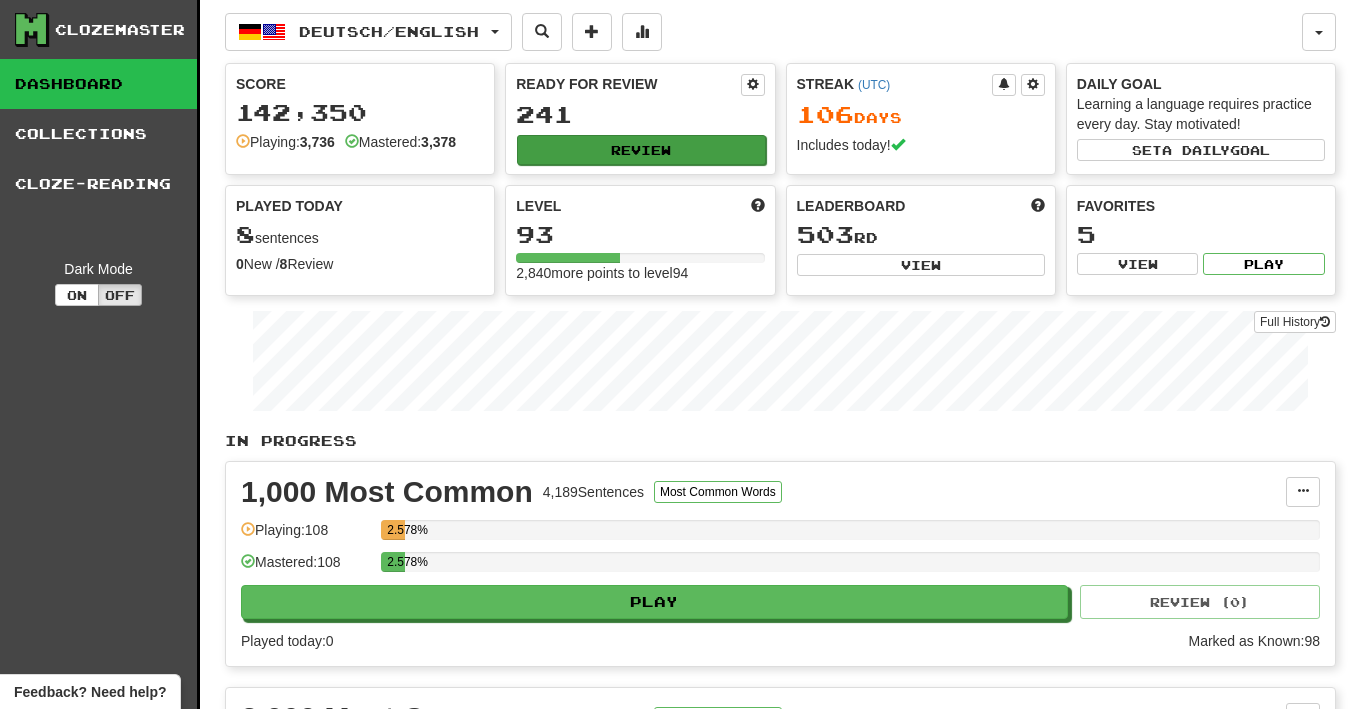 scroll, scrollTop: 0, scrollLeft: 0, axis: both 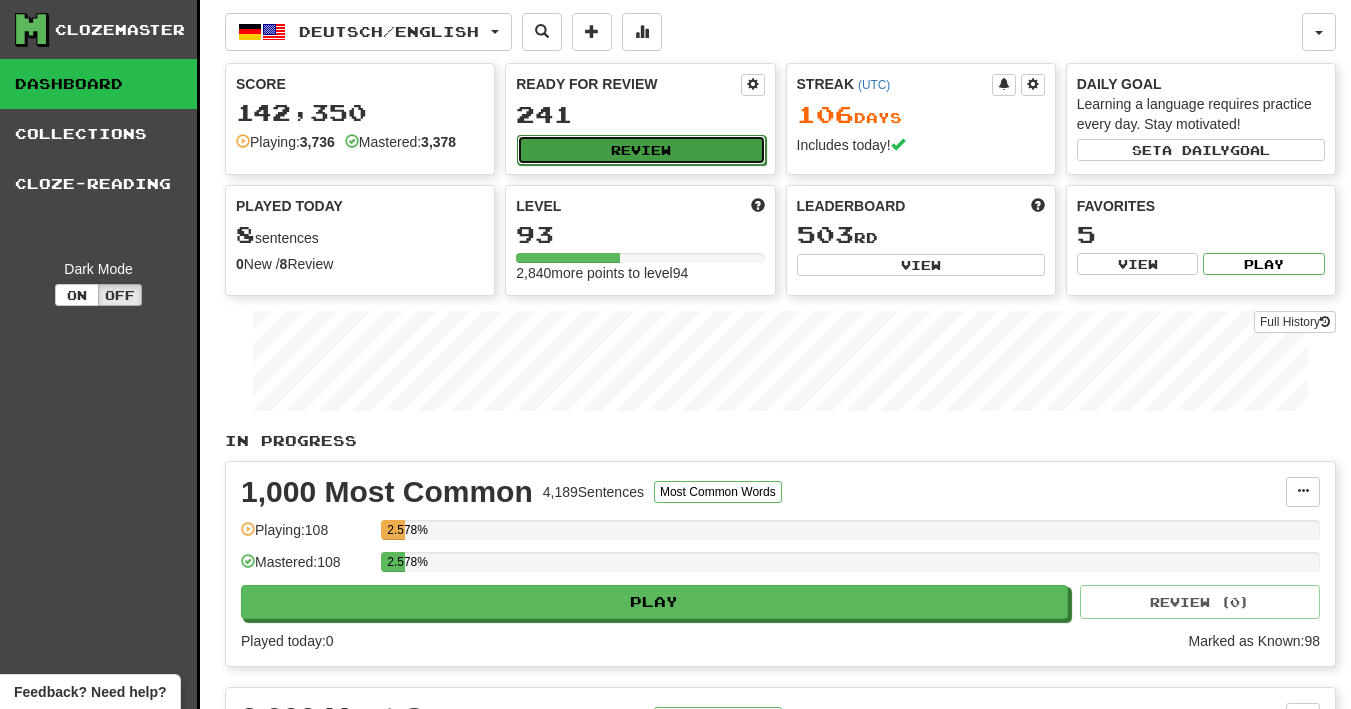 click on "Review" at bounding box center (641, 150) 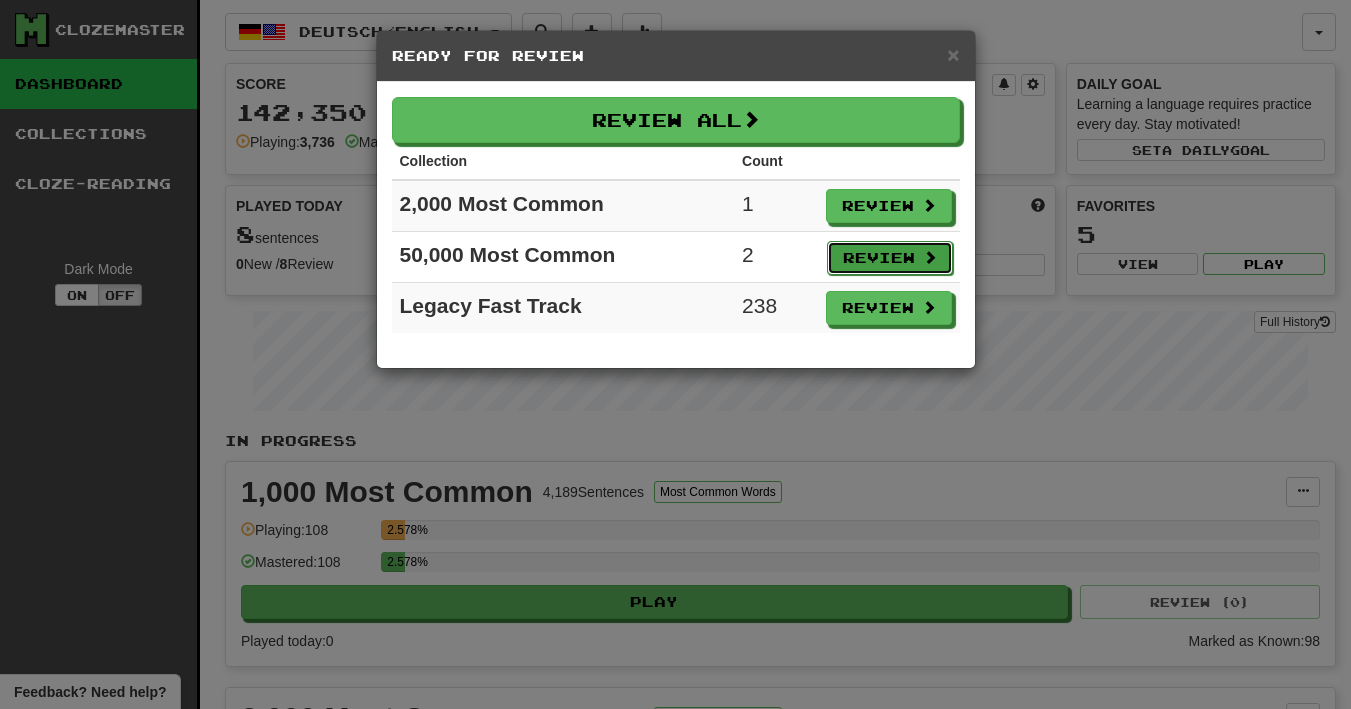 click on "Review" at bounding box center (890, 258) 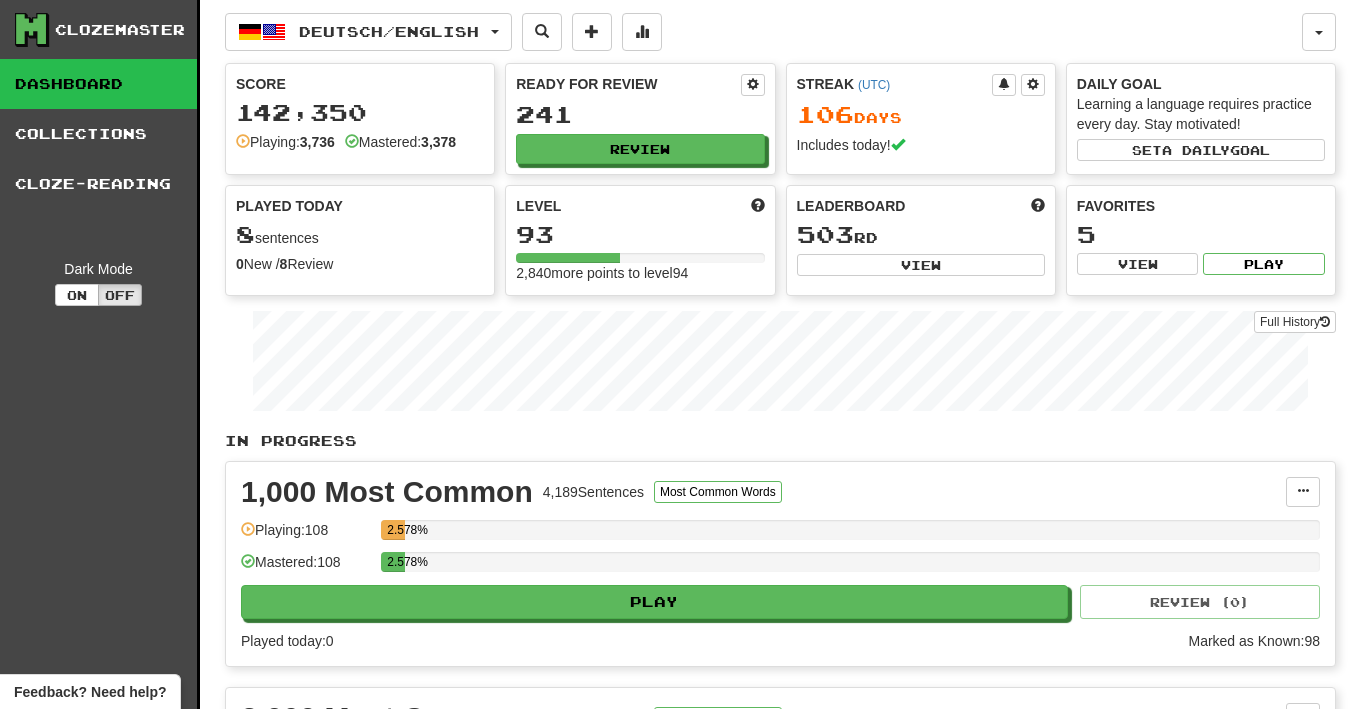 select on "**" 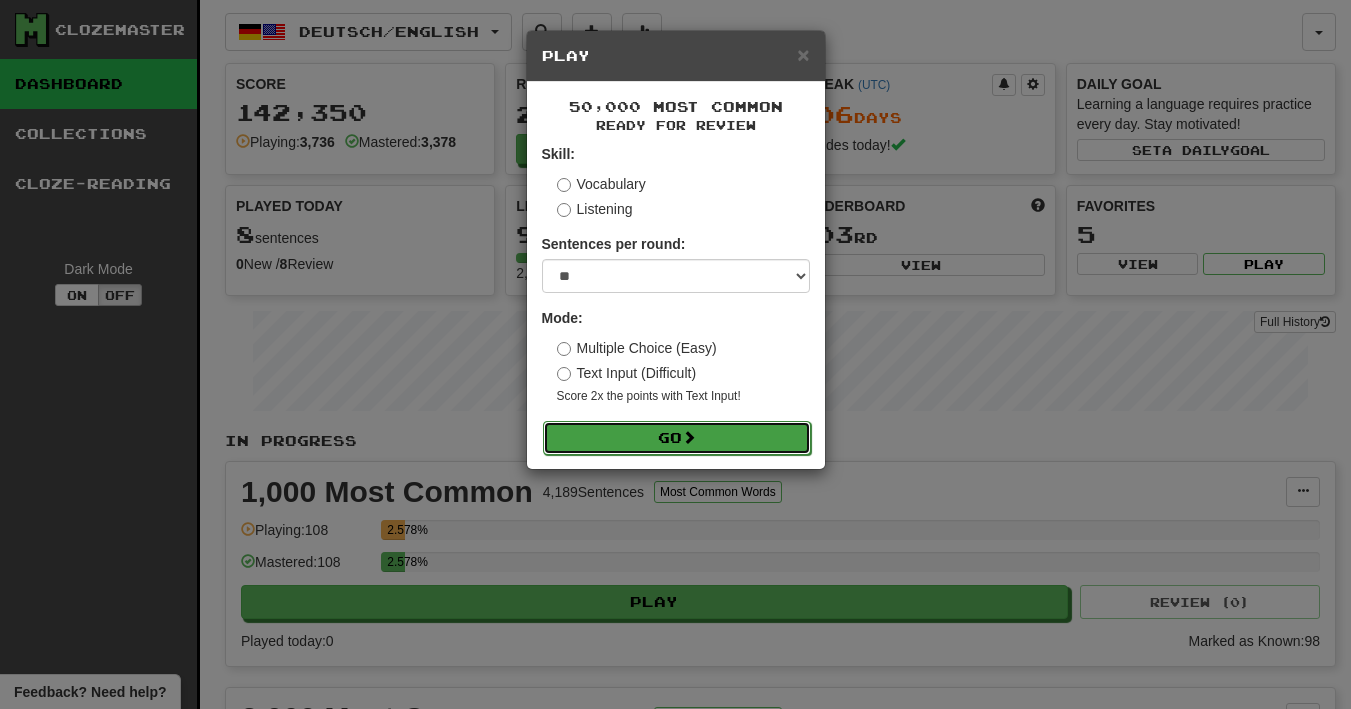 click on "Go" at bounding box center [677, 438] 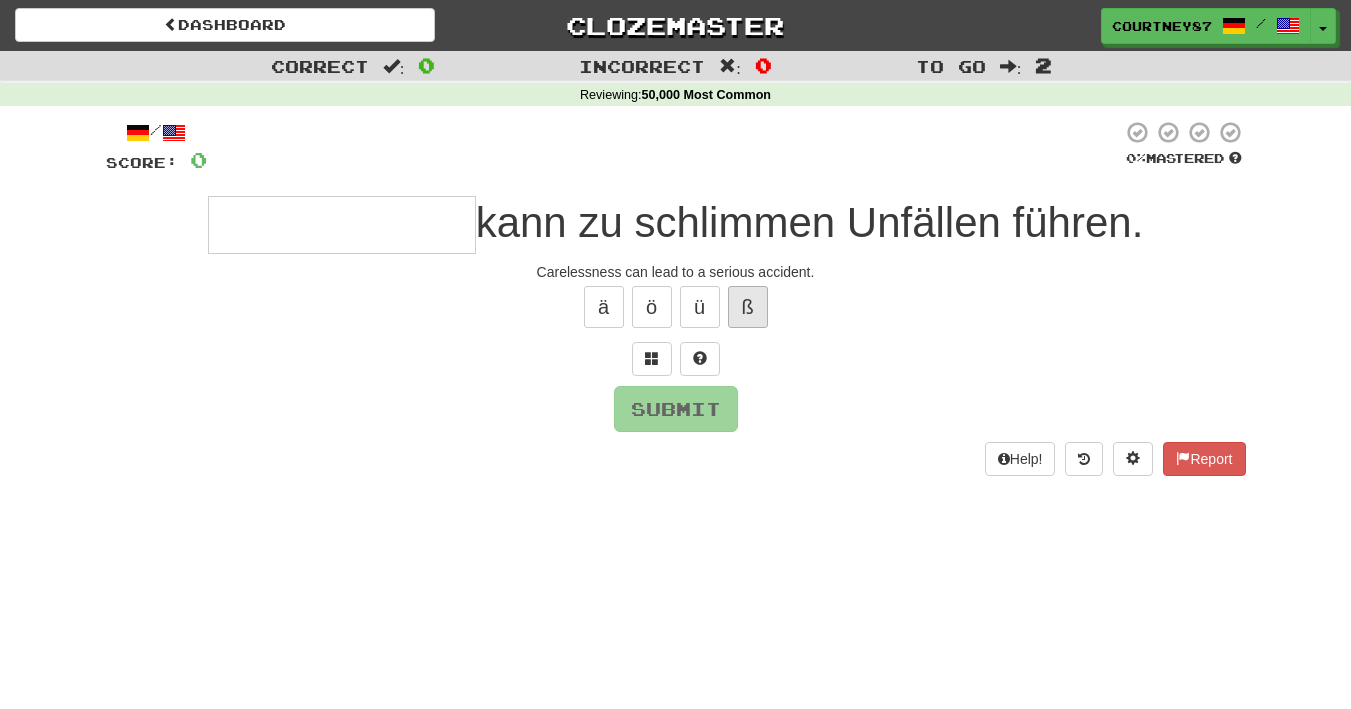scroll, scrollTop: 0, scrollLeft: 0, axis: both 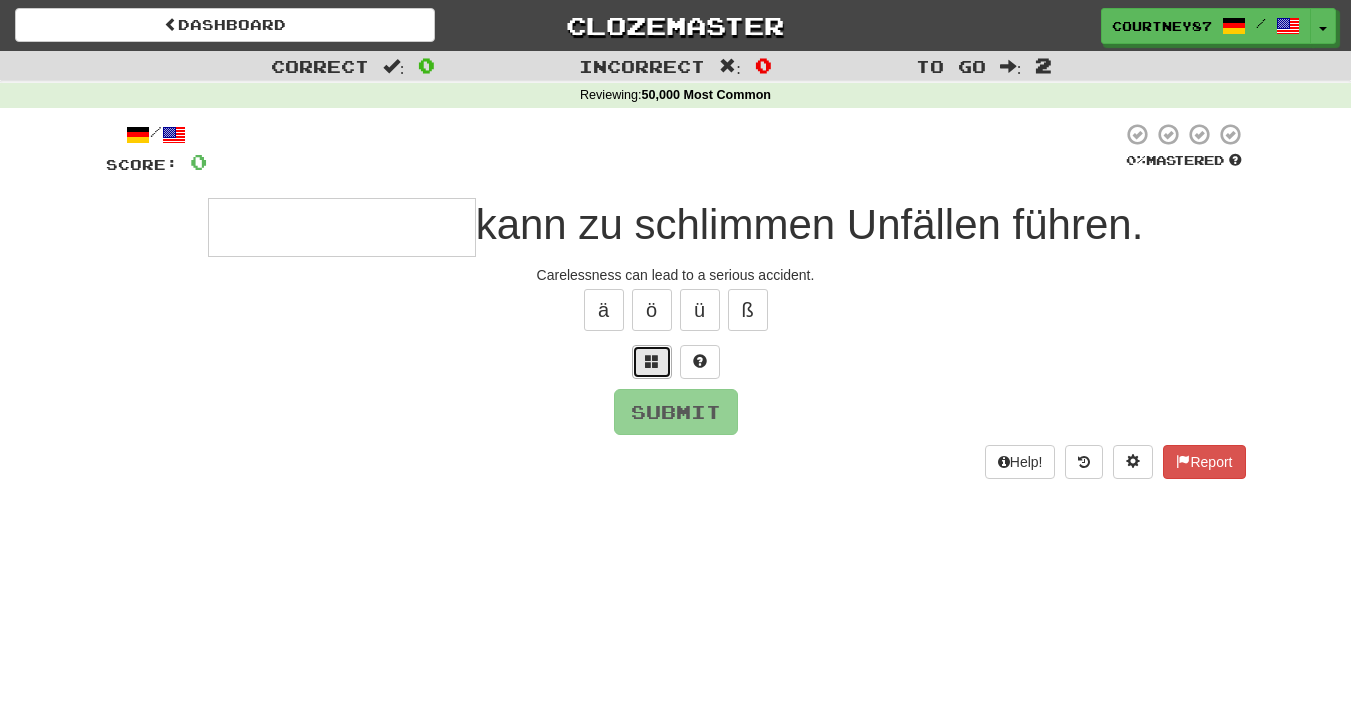 click at bounding box center [652, 361] 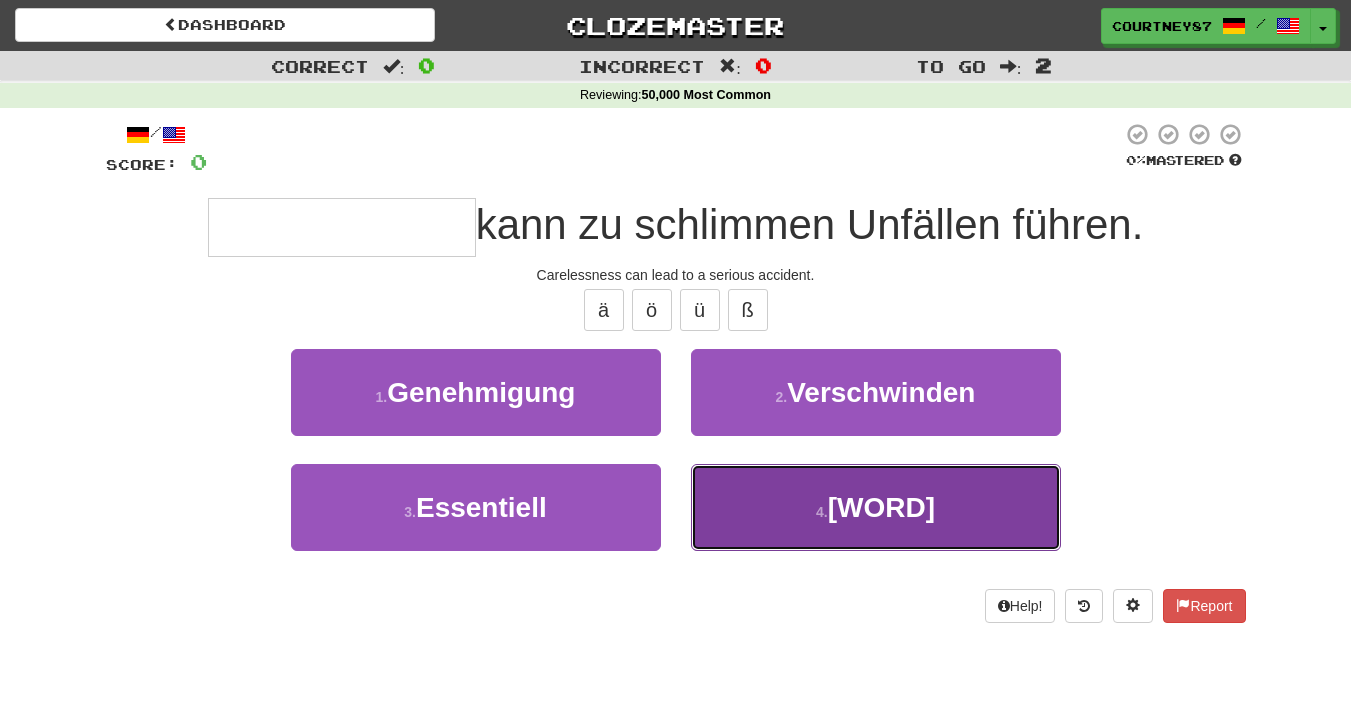 click on "4 .  Fahrlässigkeit" at bounding box center [876, 507] 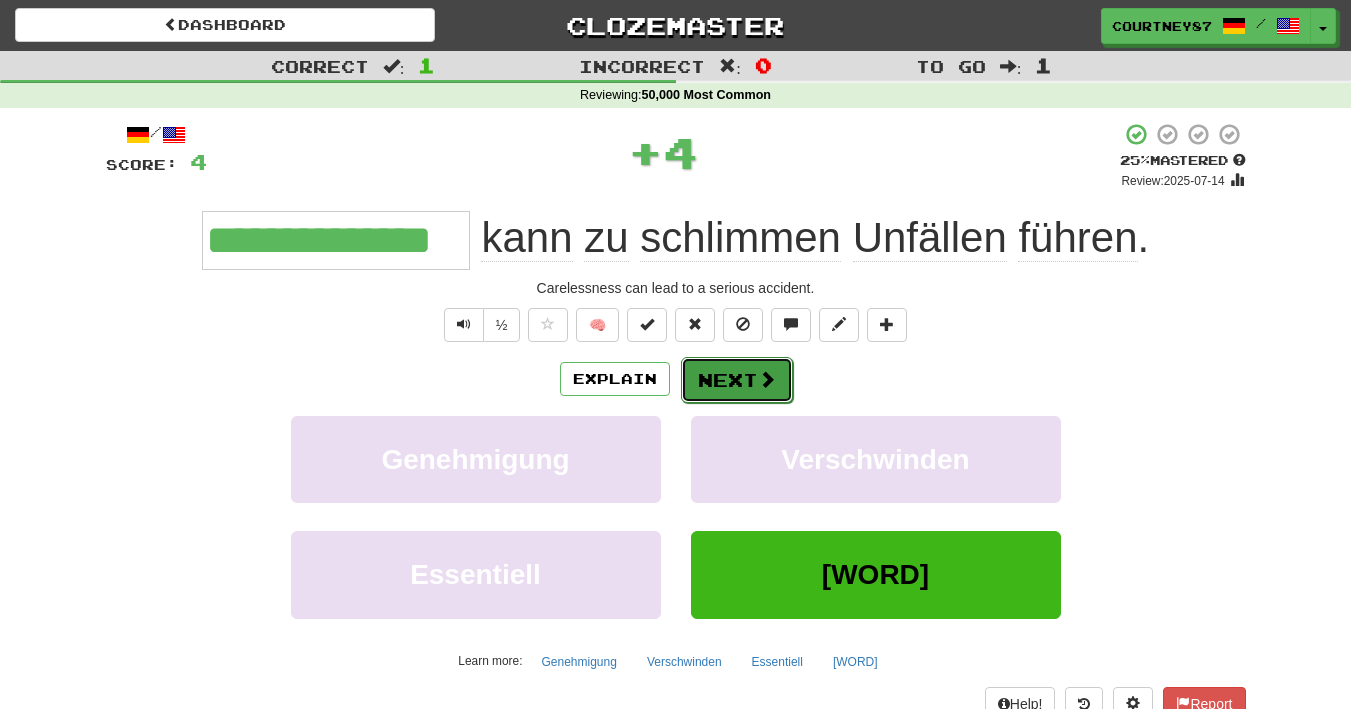 click on "Next" at bounding box center (737, 380) 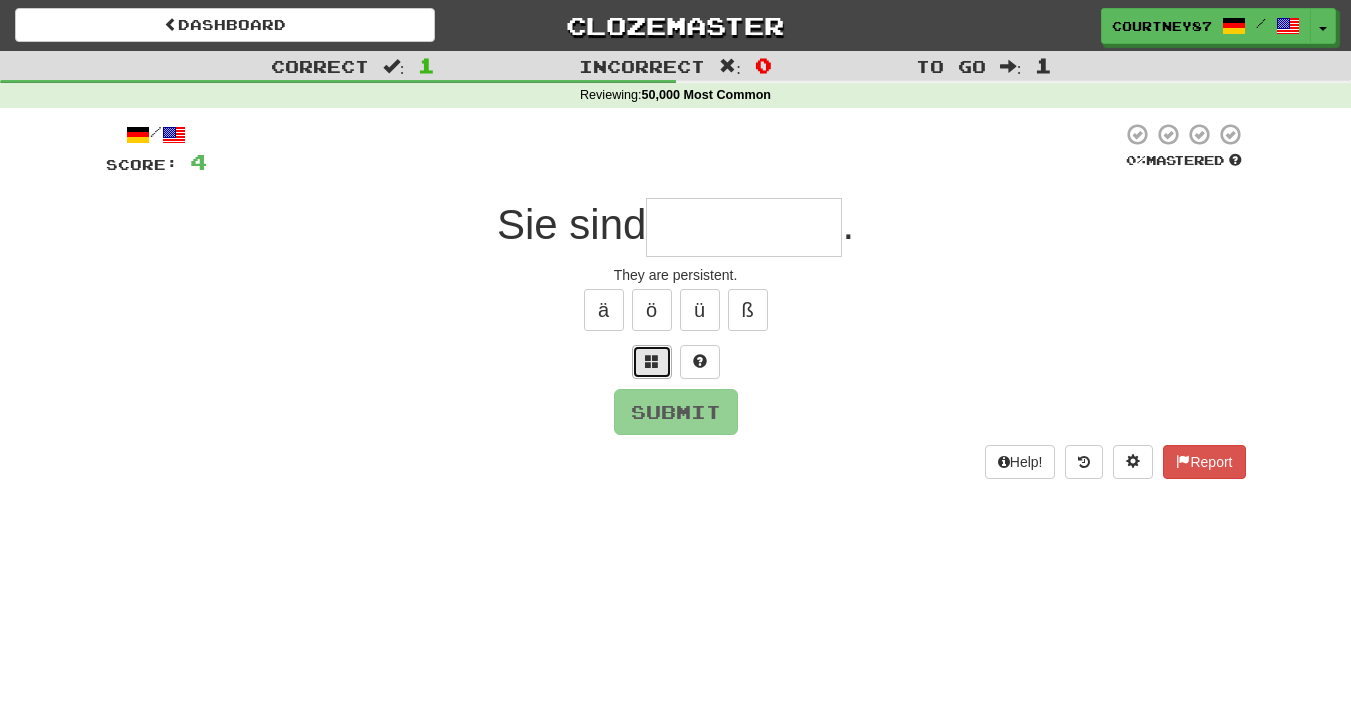 click at bounding box center [652, 361] 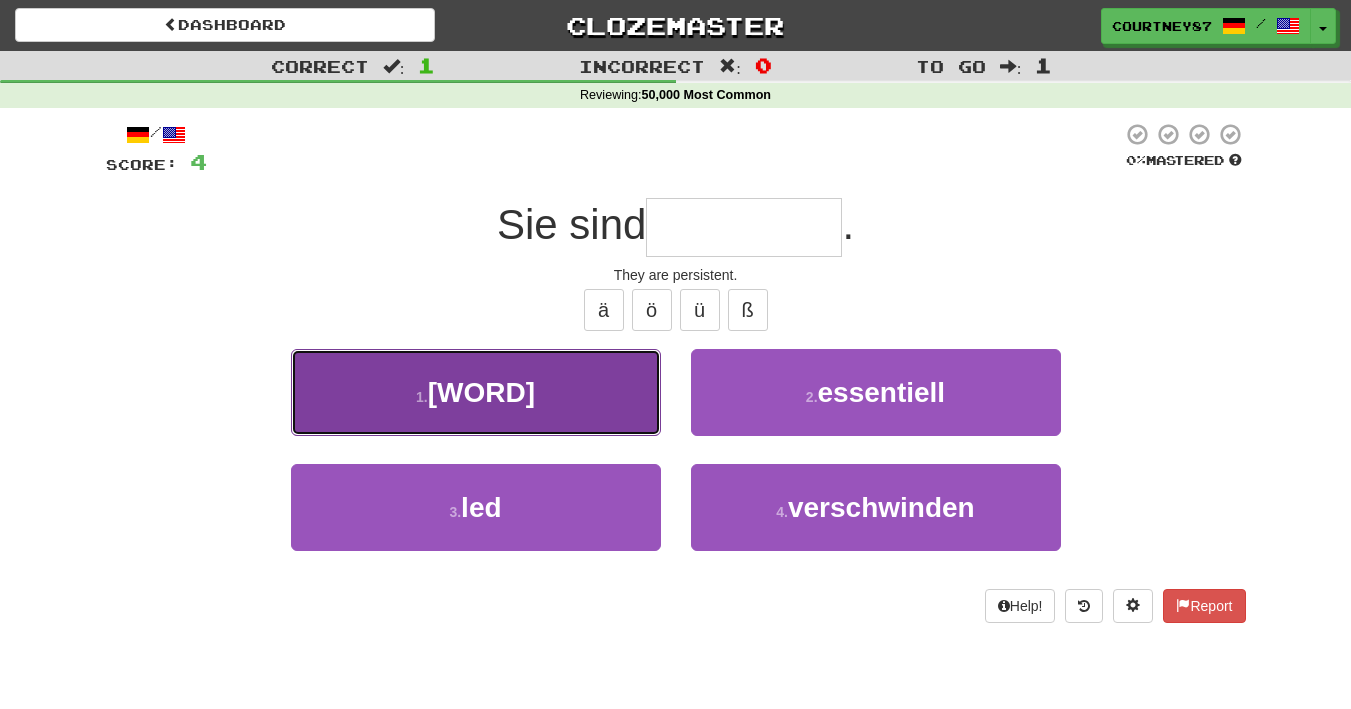 click on "1 .  beharrlich" at bounding box center [476, 392] 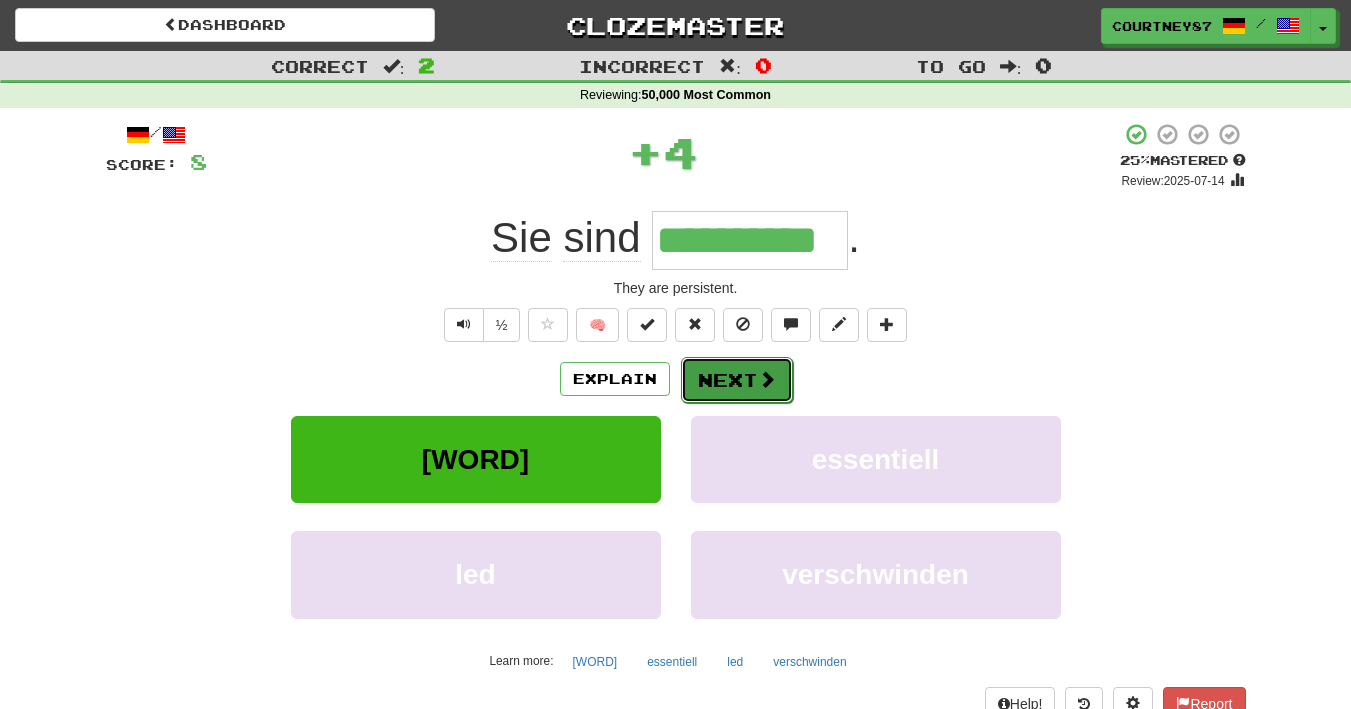 click on "Next" at bounding box center [737, 380] 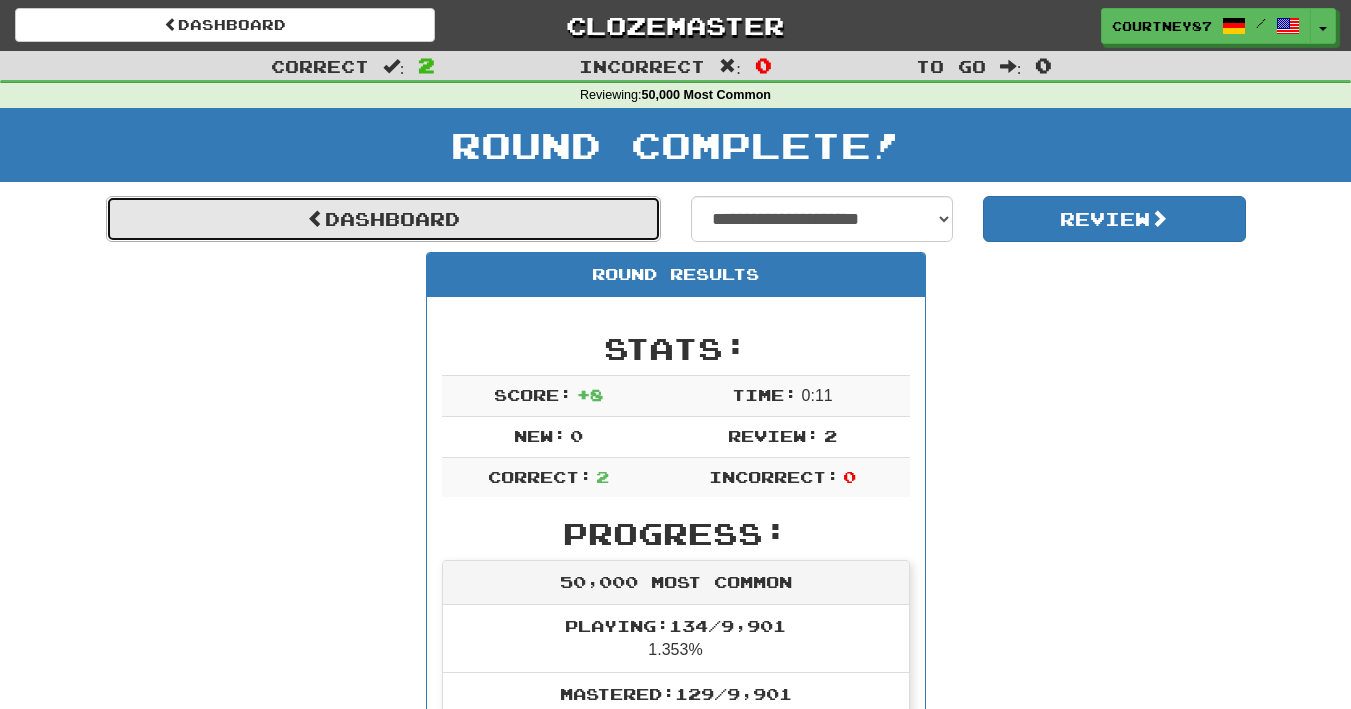 click on "Dashboard" at bounding box center (383, 219) 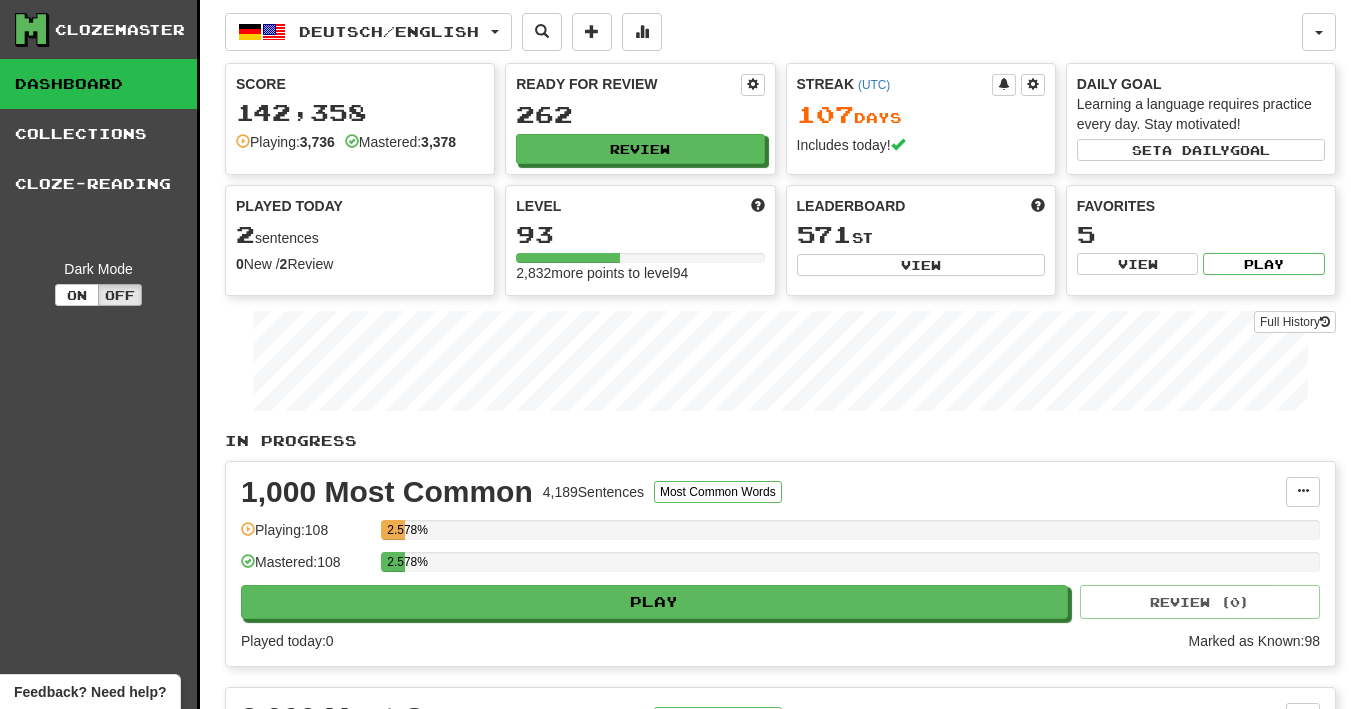 scroll, scrollTop: 0, scrollLeft: 0, axis: both 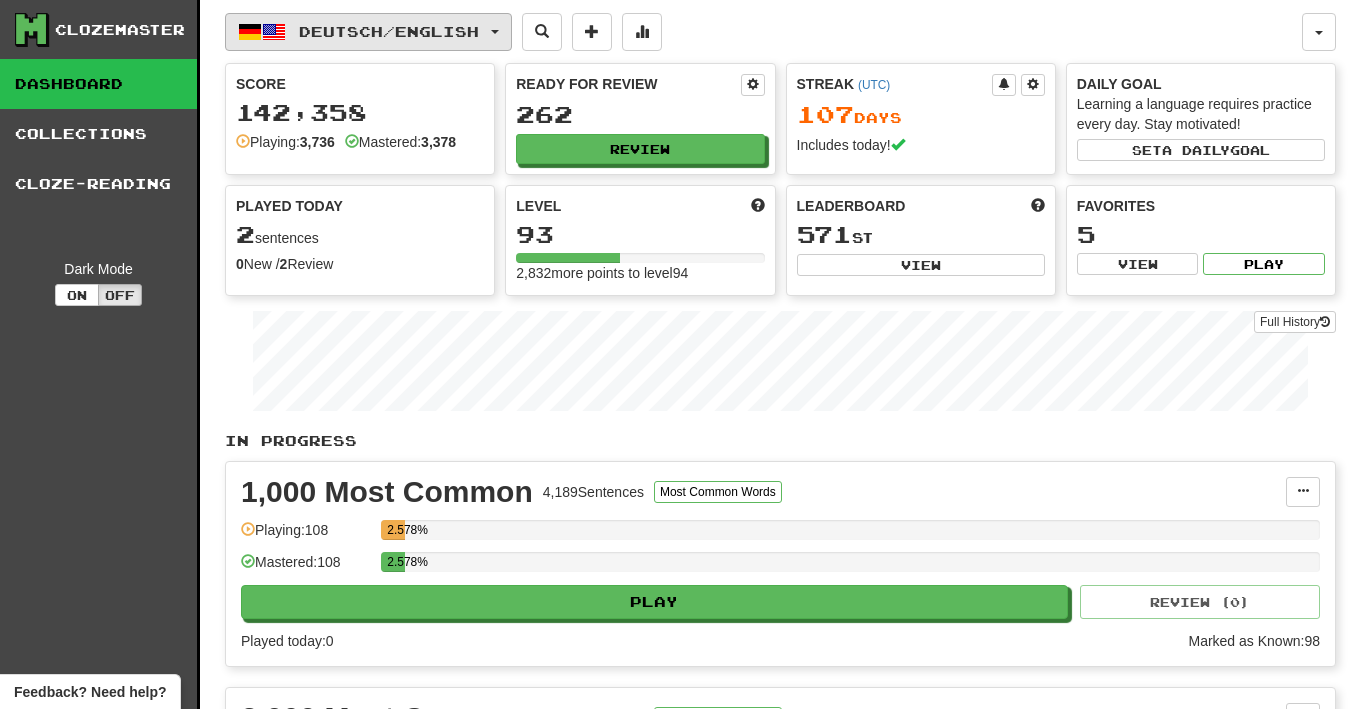 click on "Deutsch  /  English" at bounding box center [389, 31] 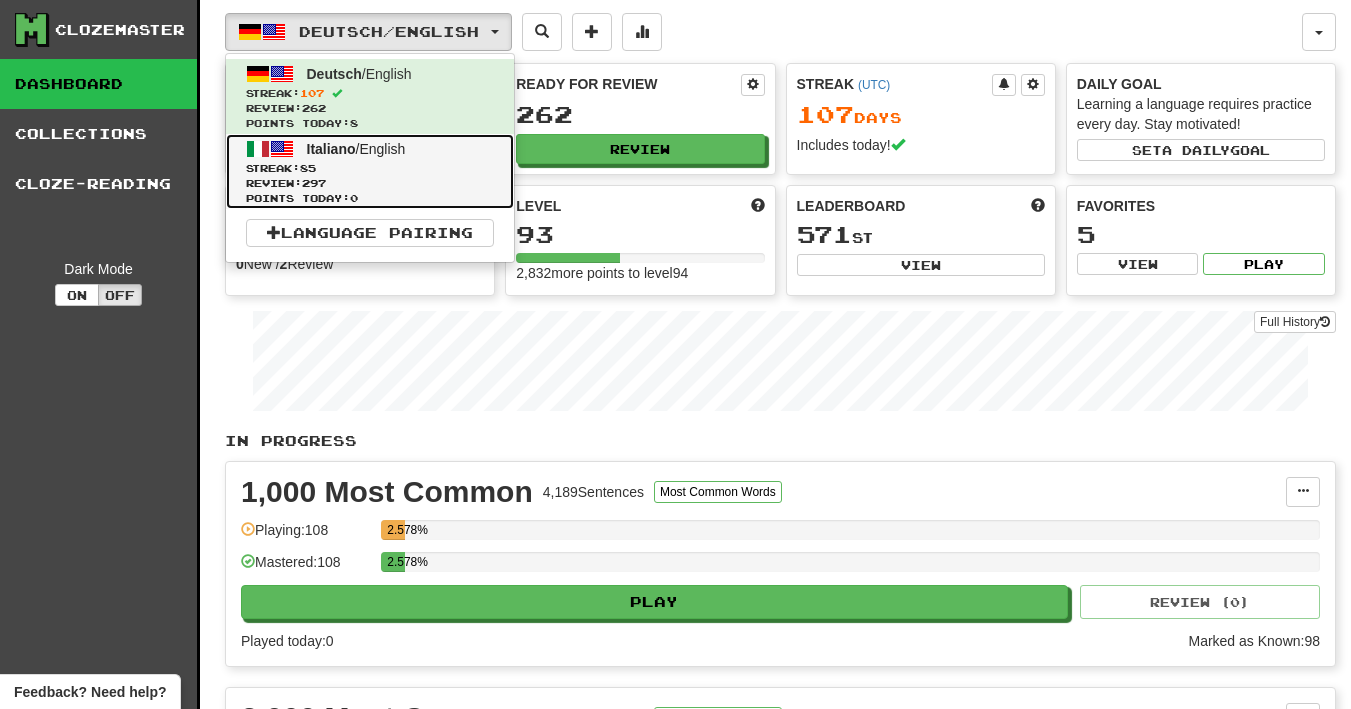click on "Streak:  85" at bounding box center (370, 168) 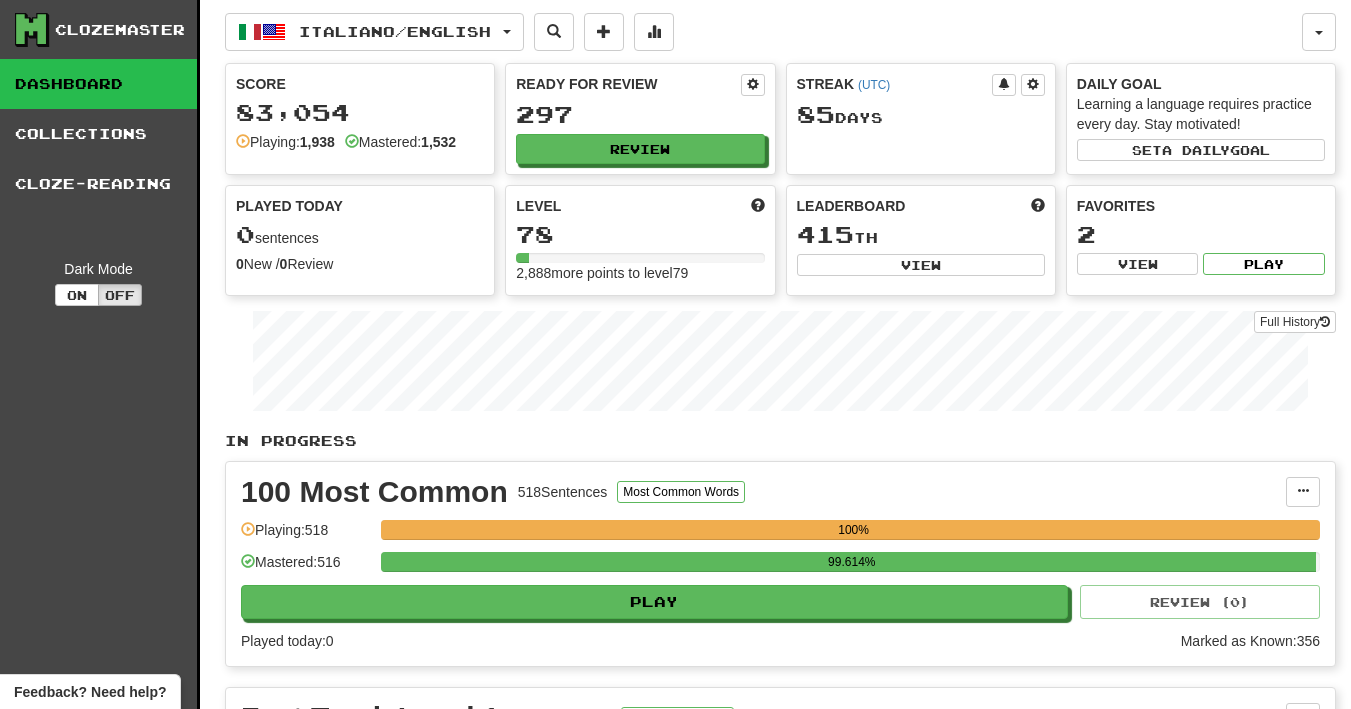 scroll, scrollTop: 0, scrollLeft: 0, axis: both 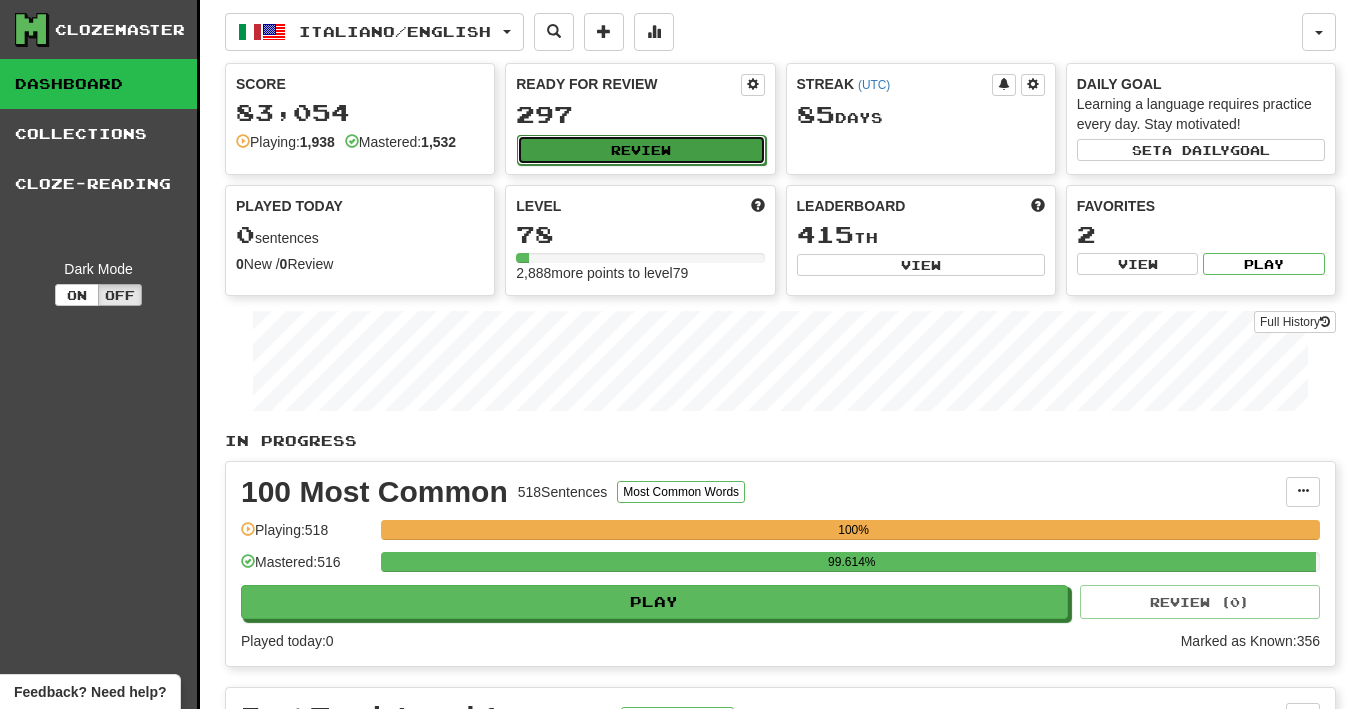 click on "Review" at bounding box center (641, 150) 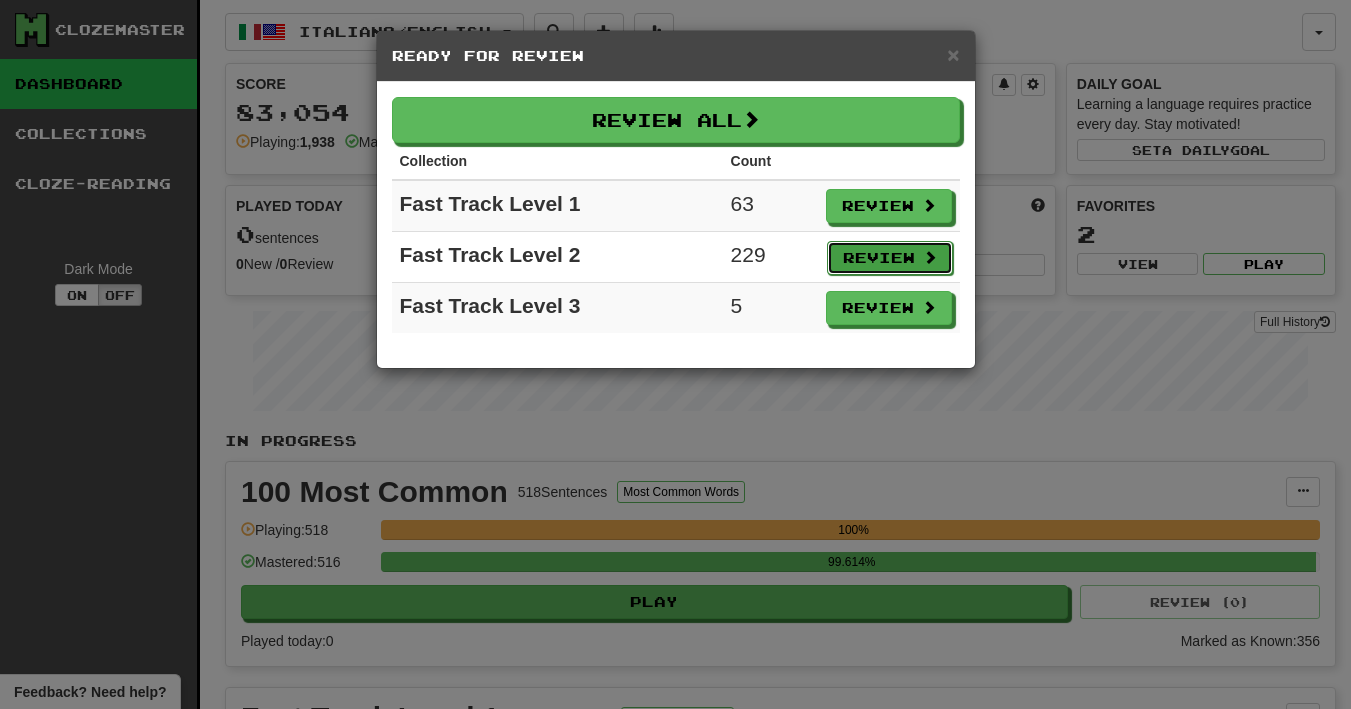 click on "Review" at bounding box center (890, 258) 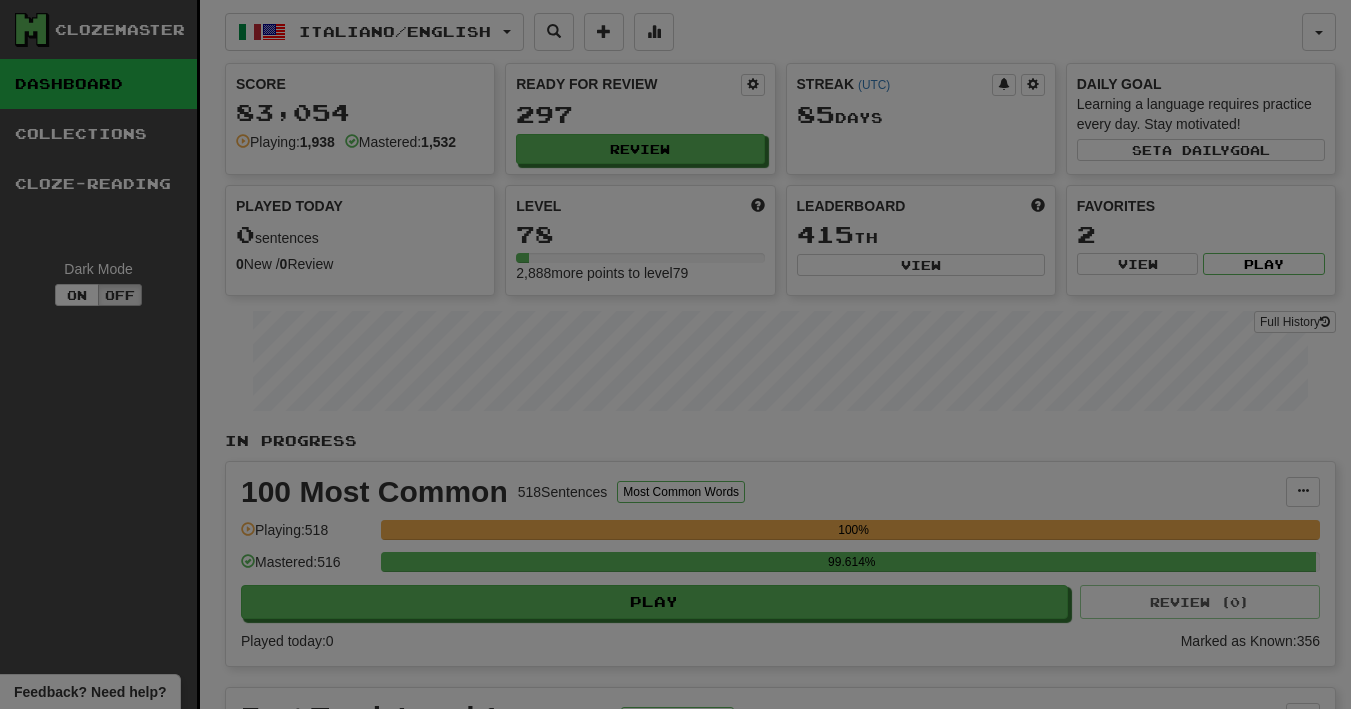 select on "**" 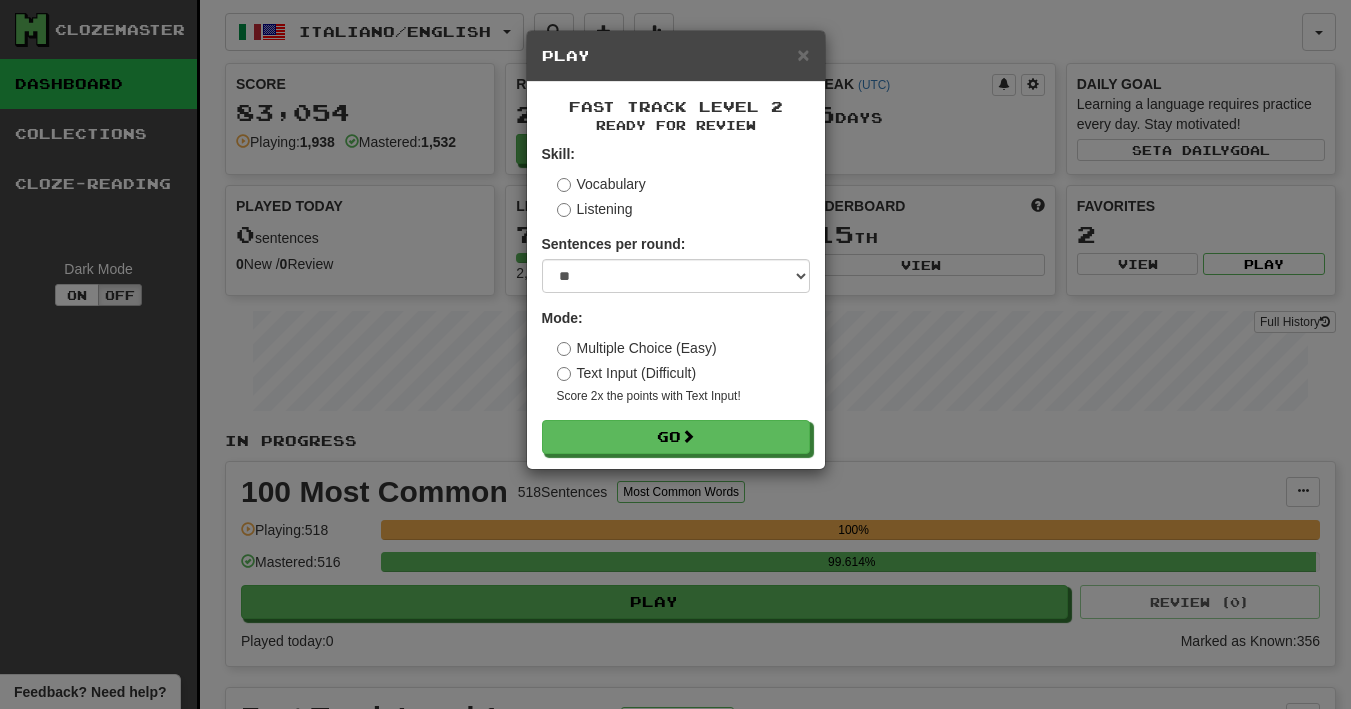 click on "Fast Track Level 2 Ready for Review Skill: Vocabulary Listening Sentences per round: * ** ** ** ** ** *** ******** Mode: Multiple Choice (Easy) Text Input (Difficult) Score 2x the points with Text Input ! Go" at bounding box center (676, 275) 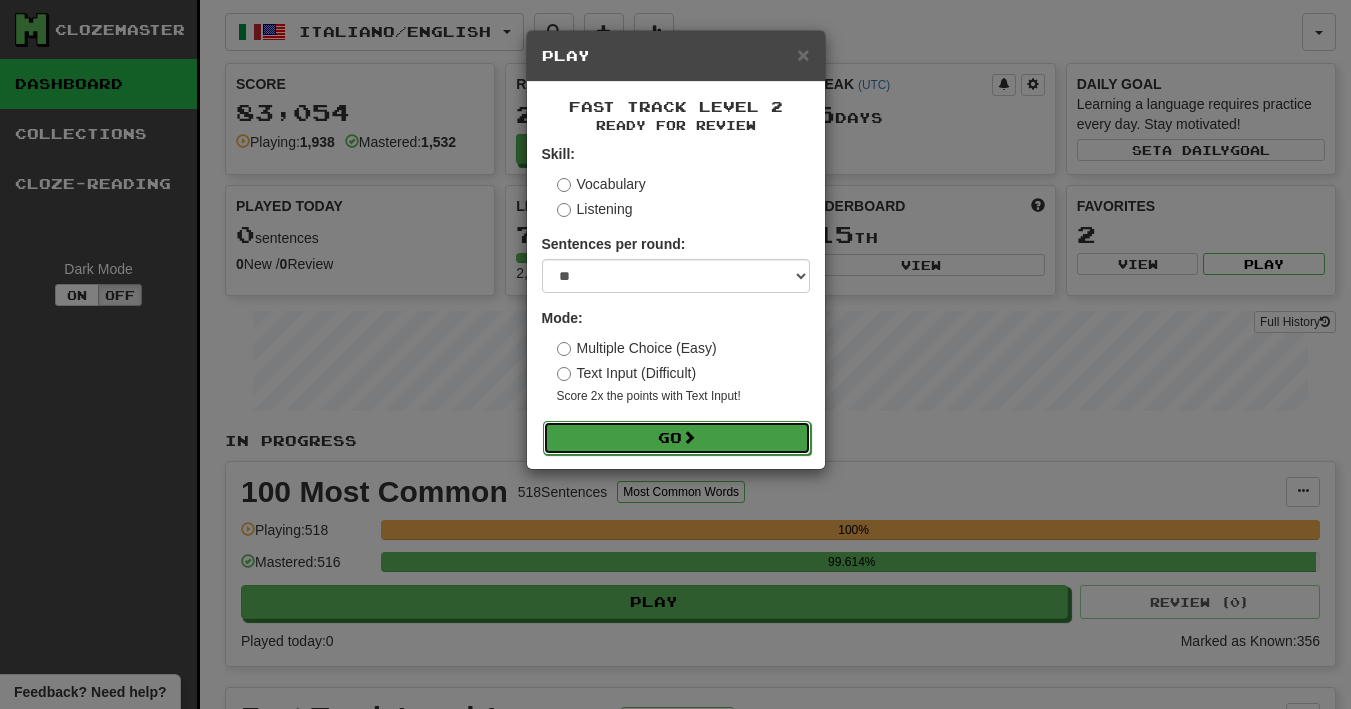 click on "Go" at bounding box center (677, 438) 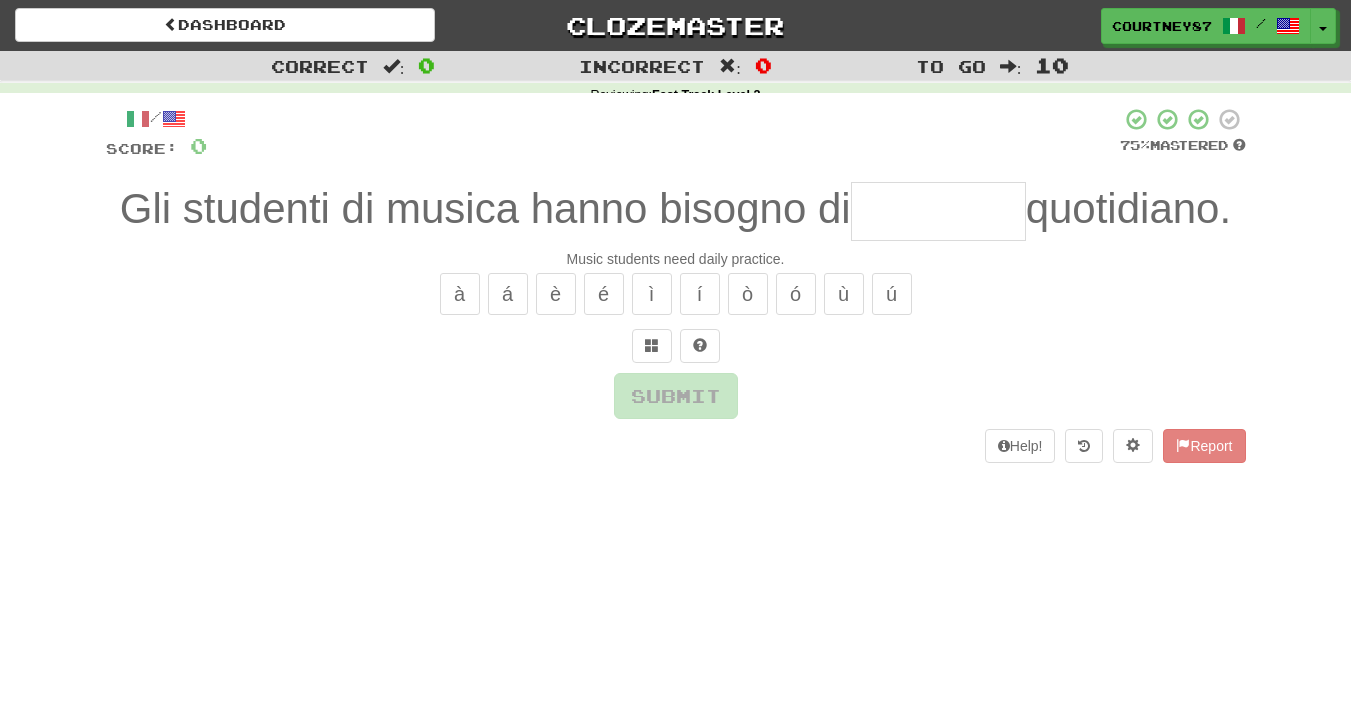 scroll, scrollTop: 0, scrollLeft: 0, axis: both 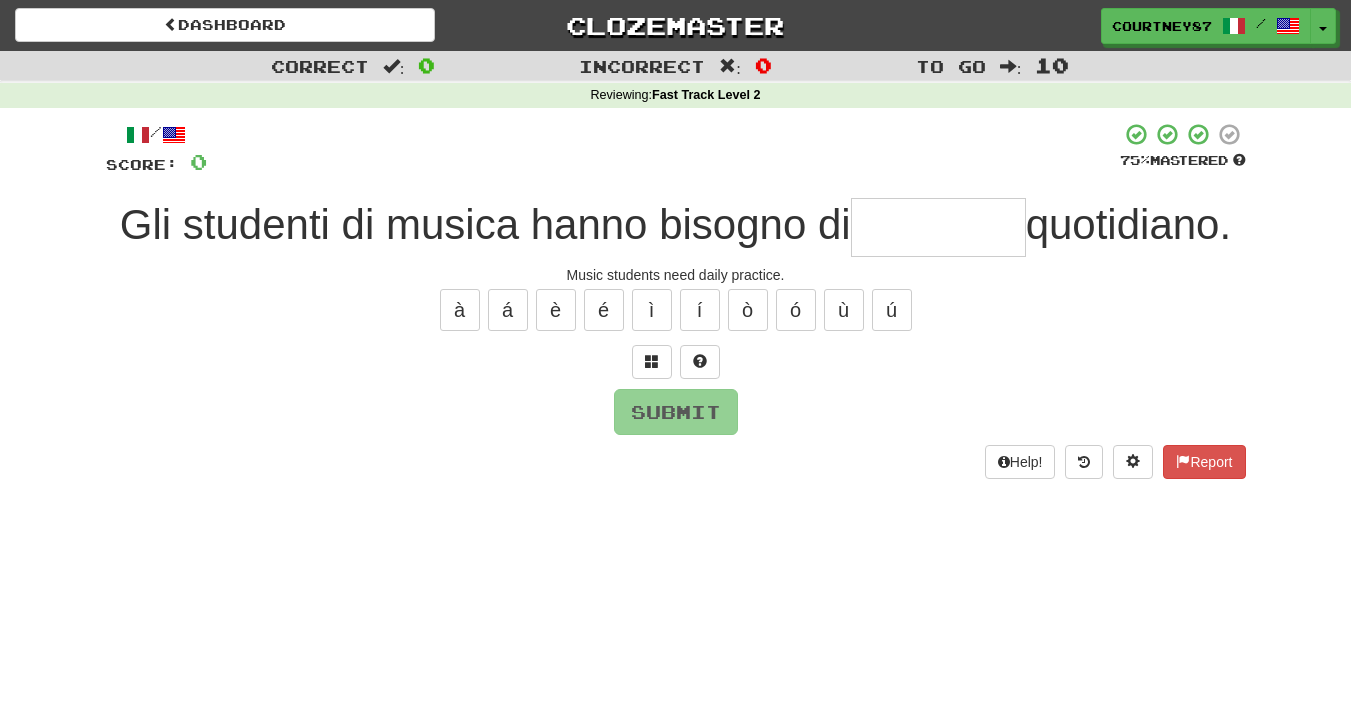 type on "*" 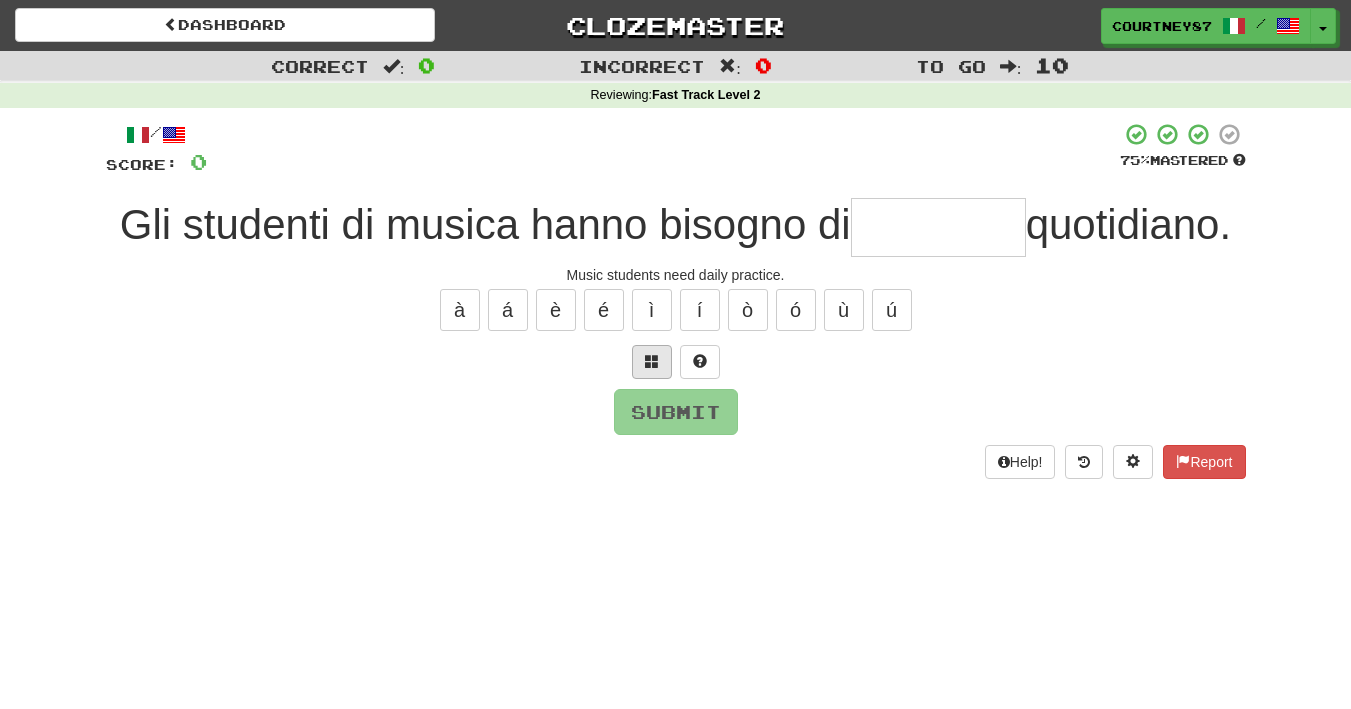 type on "*" 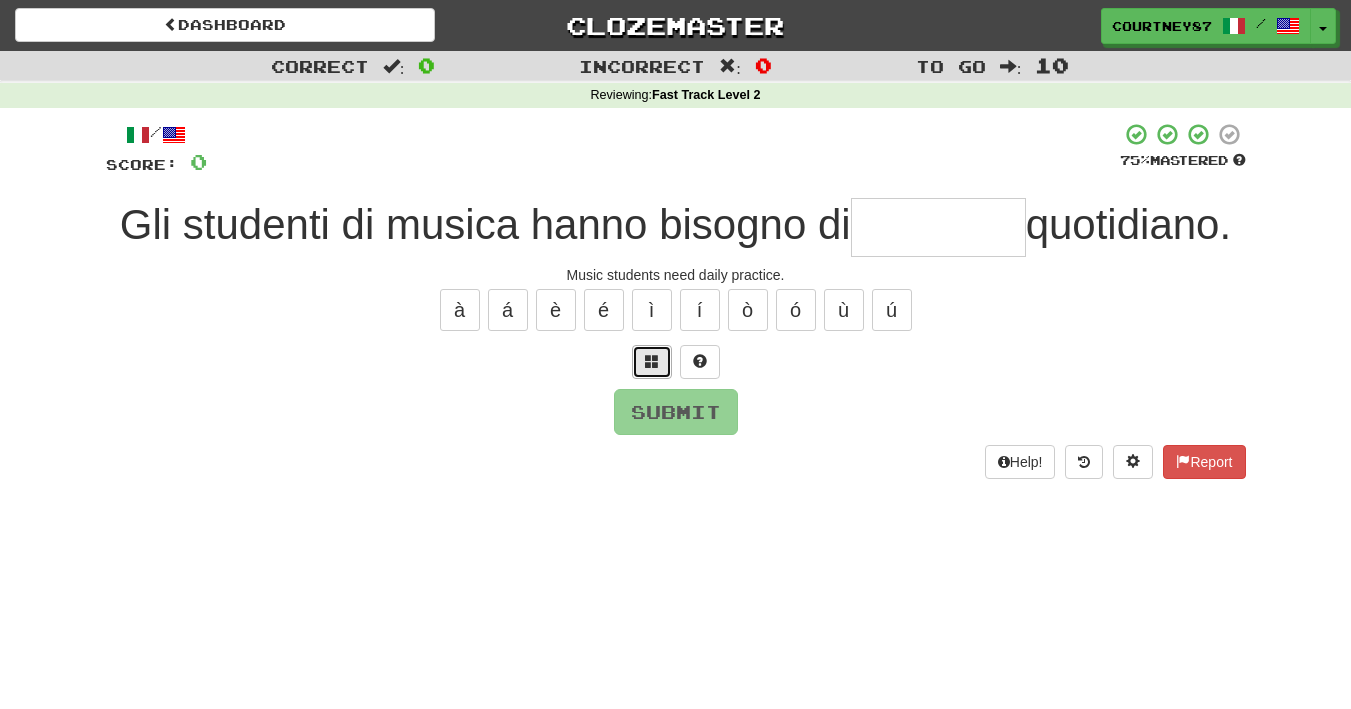click at bounding box center (652, 361) 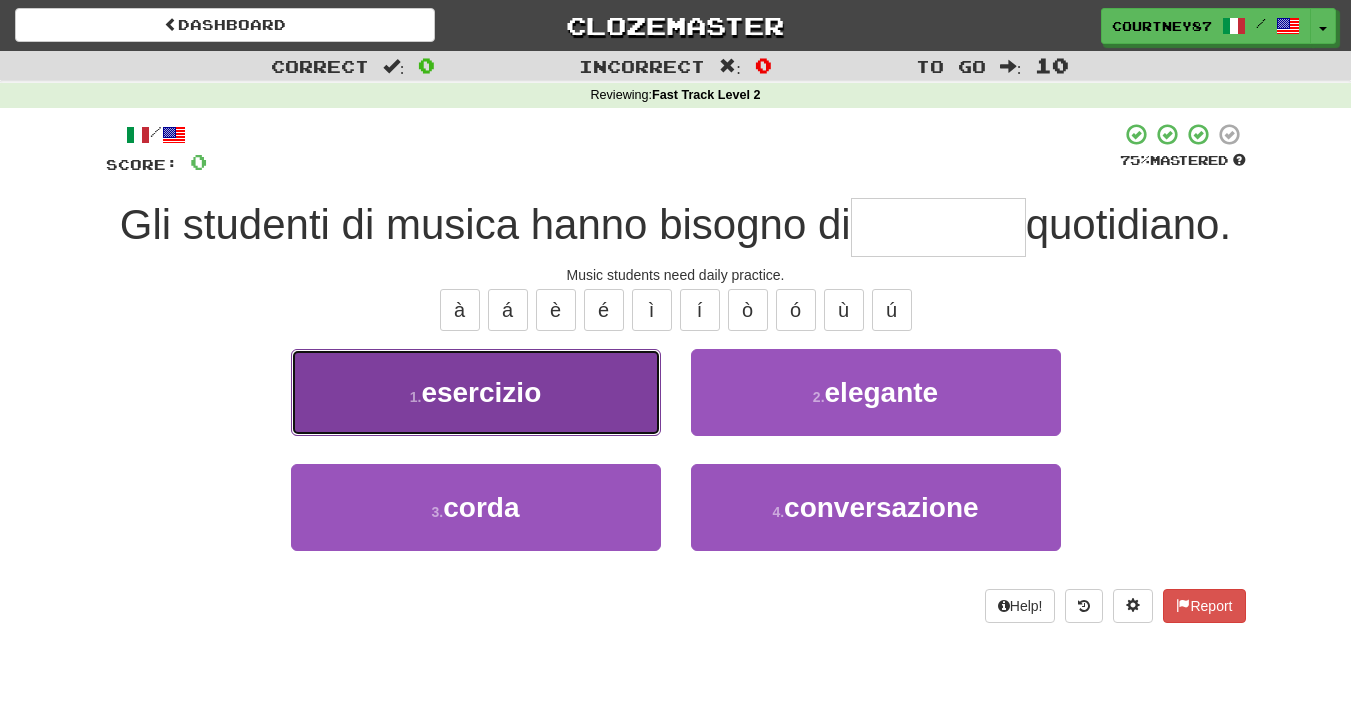 click on "1 .  esercizio" at bounding box center [476, 392] 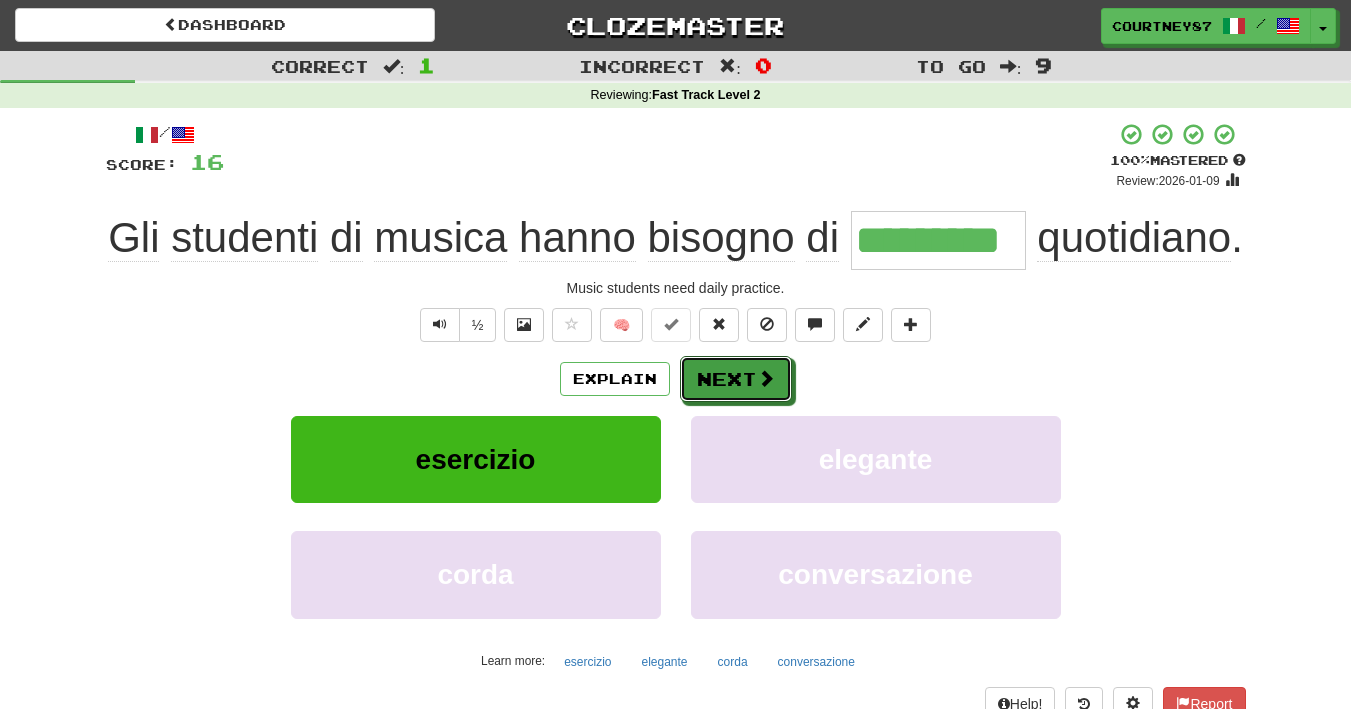 click on "Next" at bounding box center (736, 379) 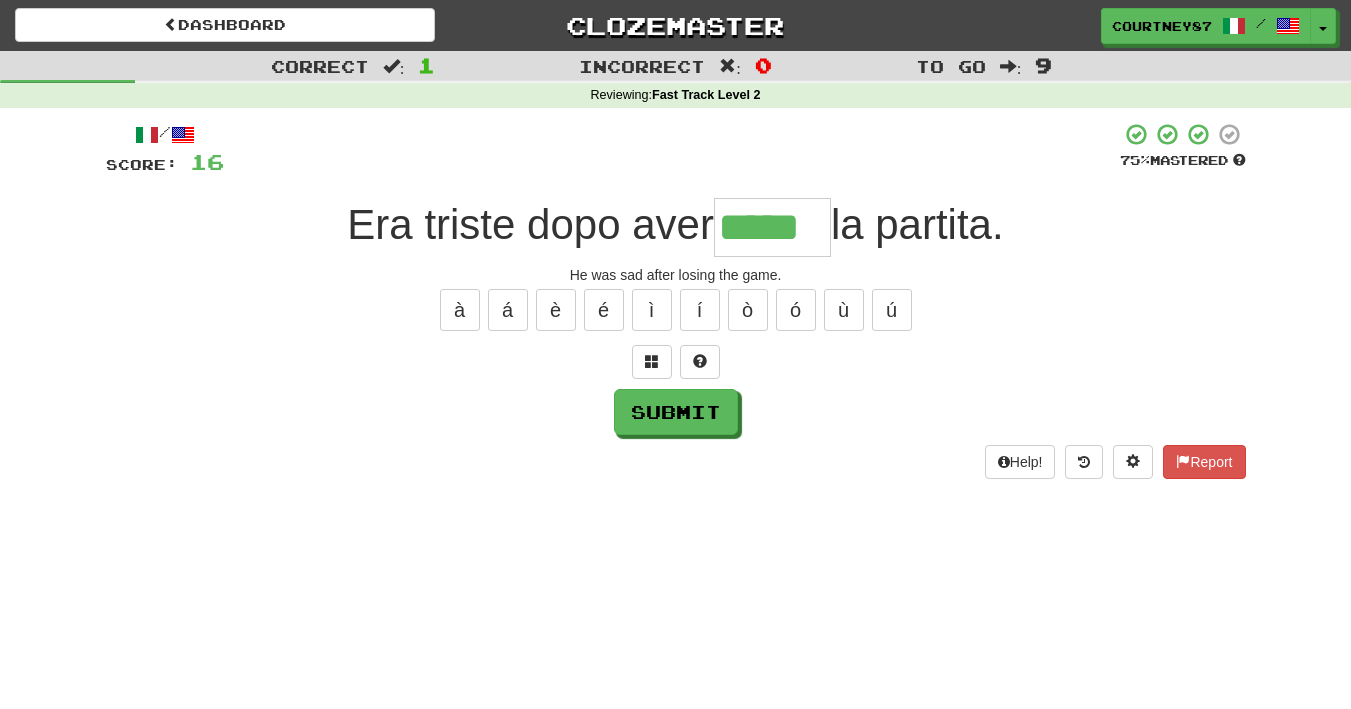 type on "*****" 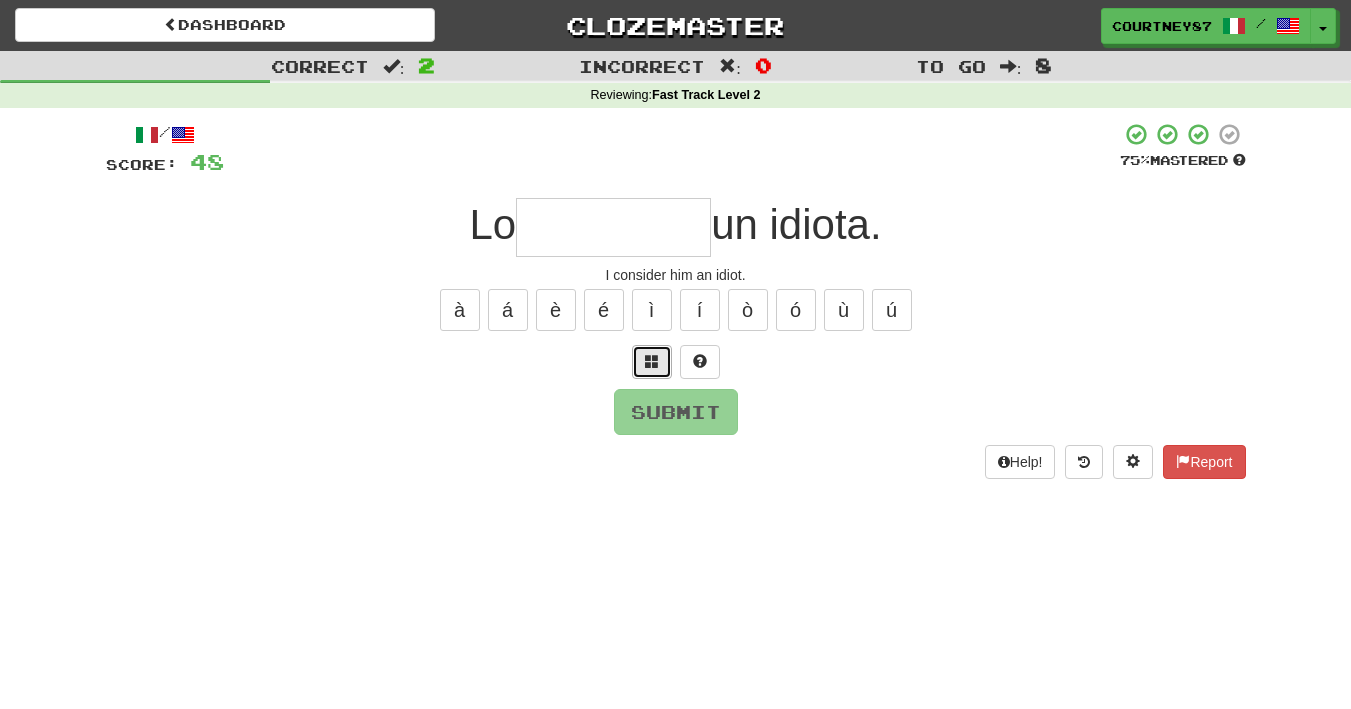 click at bounding box center (652, 361) 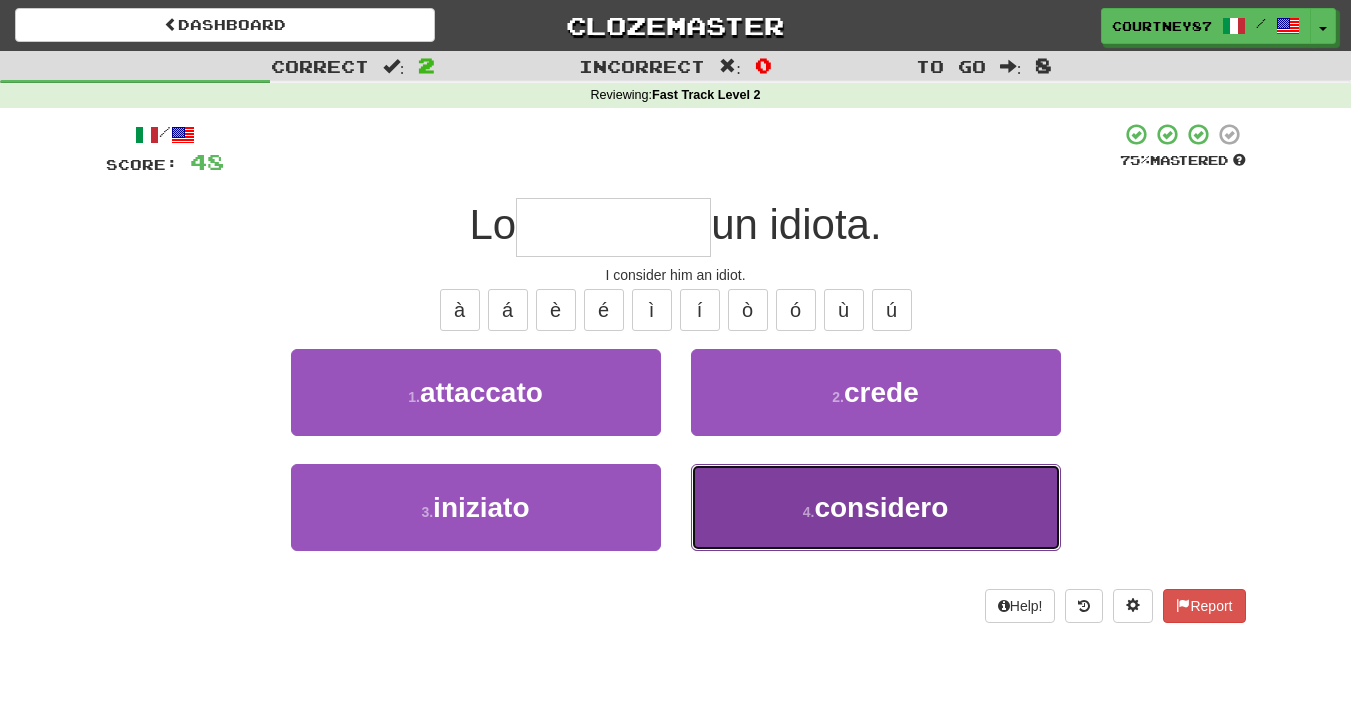 click on "4 .  considero" at bounding box center (876, 507) 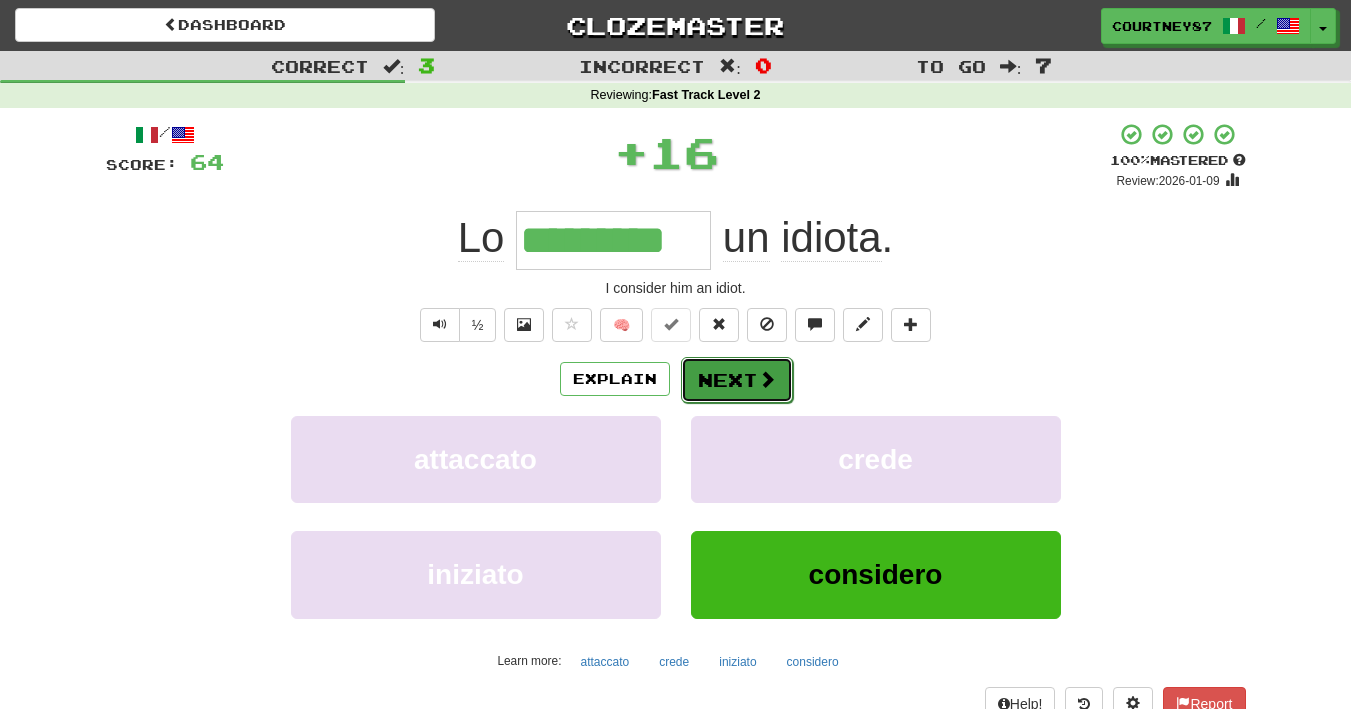 click on "Next" at bounding box center [737, 380] 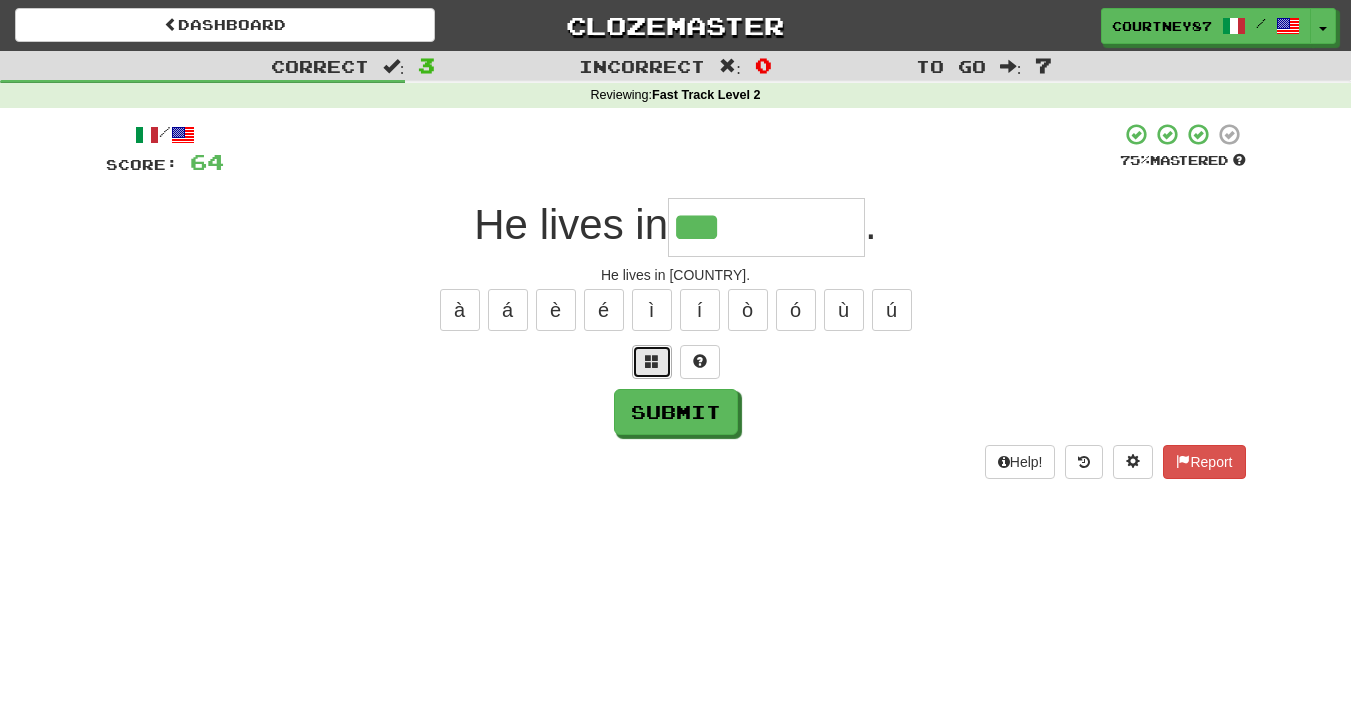 click at bounding box center (652, 362) 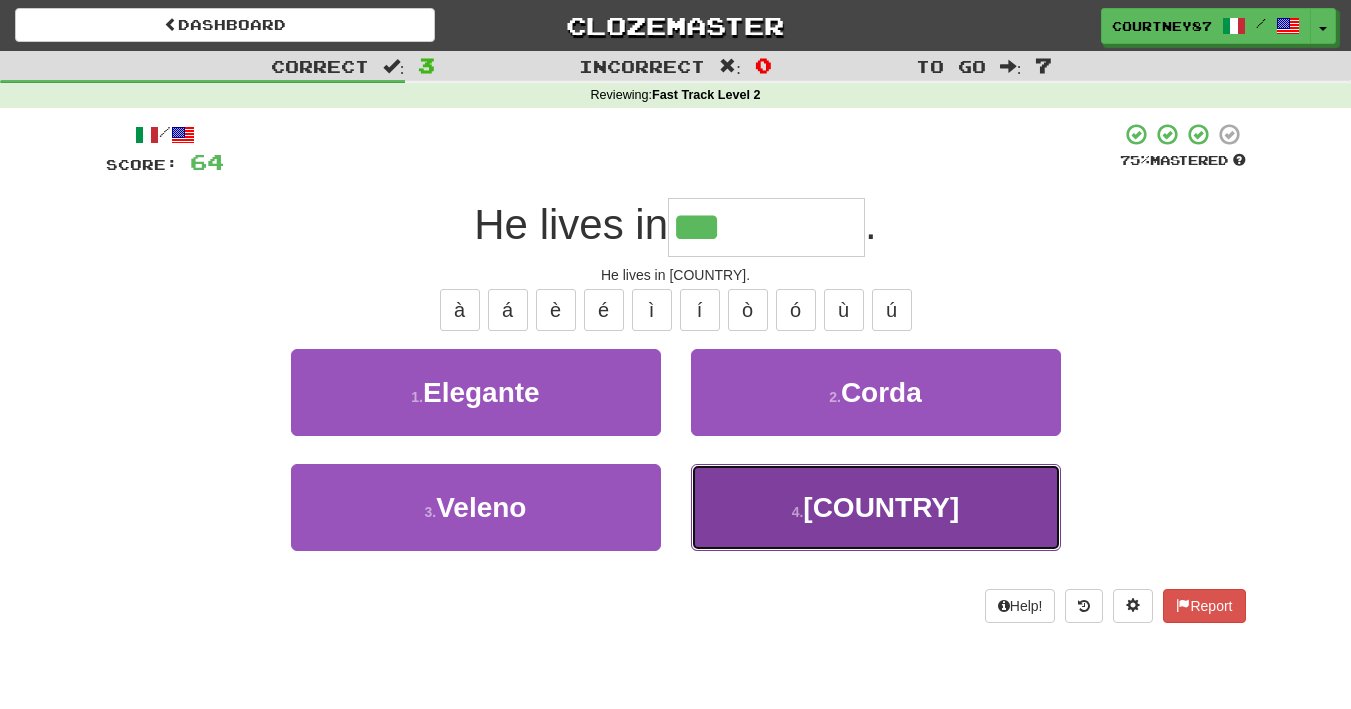 click on "4 .  Inghilterra" at bounding box center [876, 507] 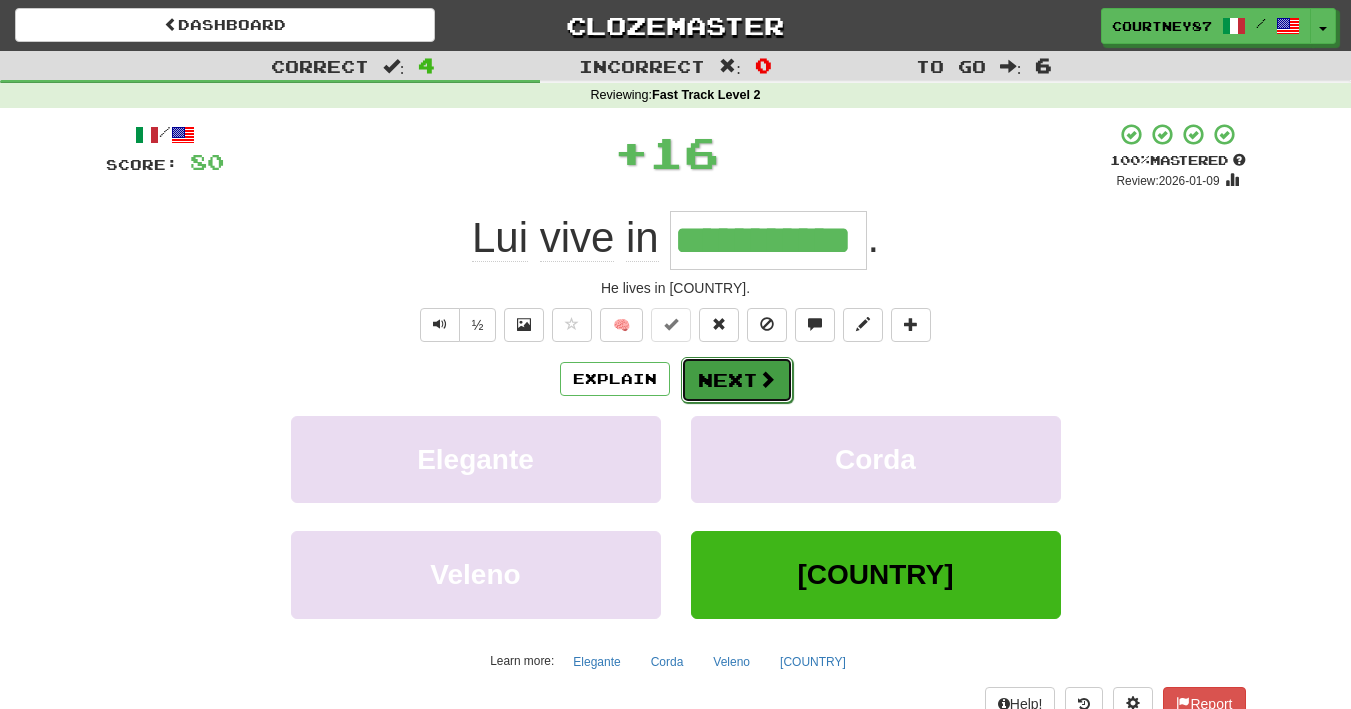 click on "Next" at bounding box center [737, 380] 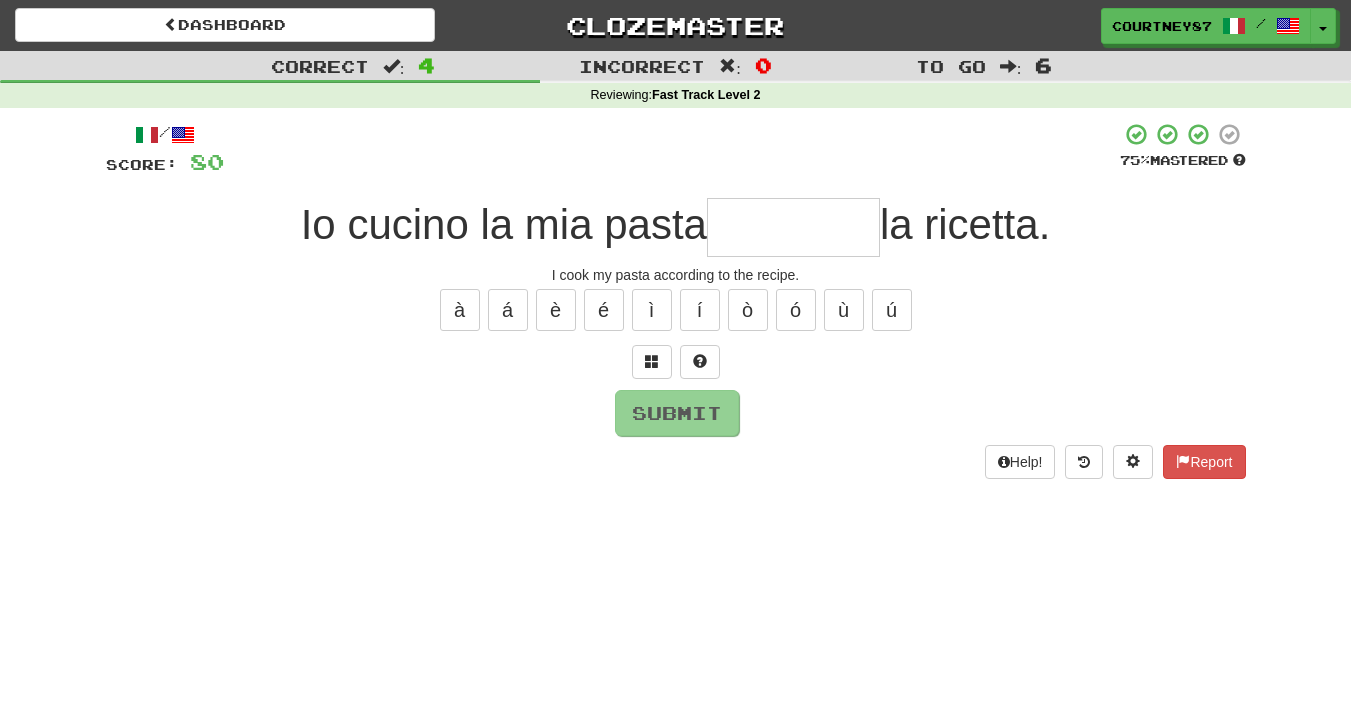 type on "*" 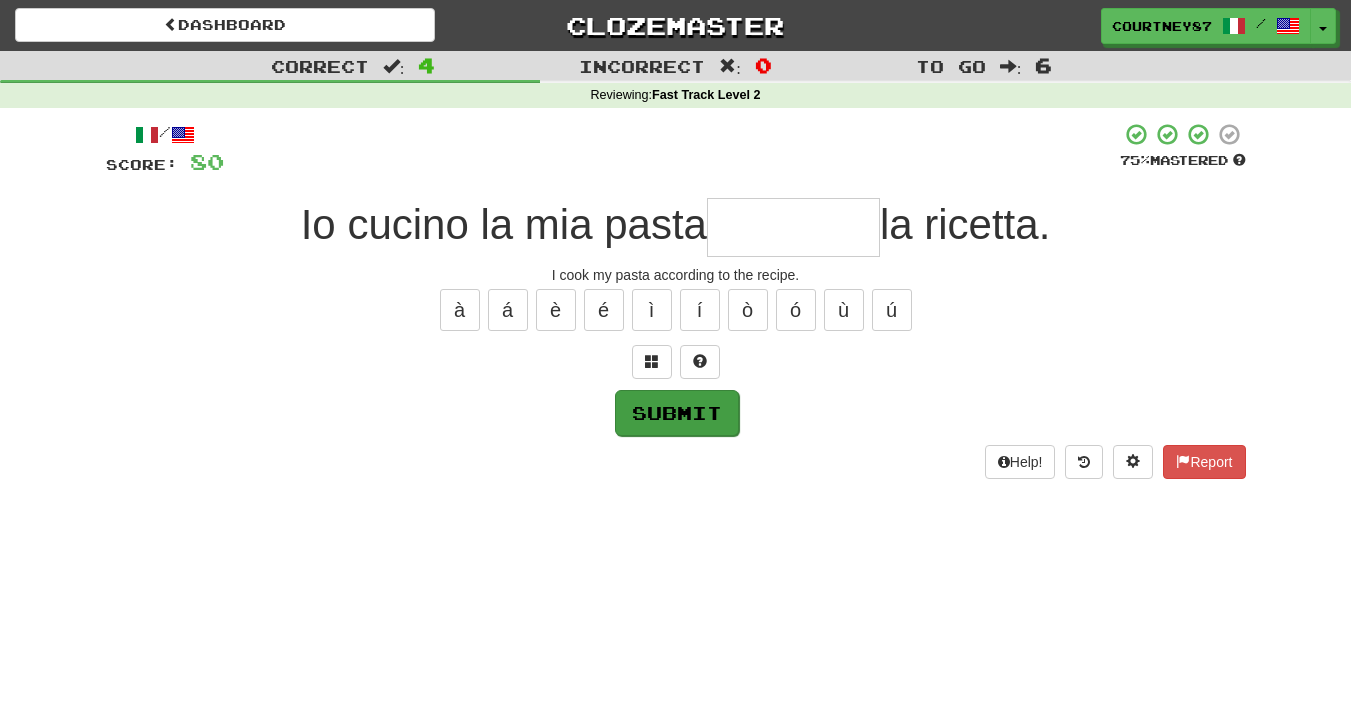 type on "*" 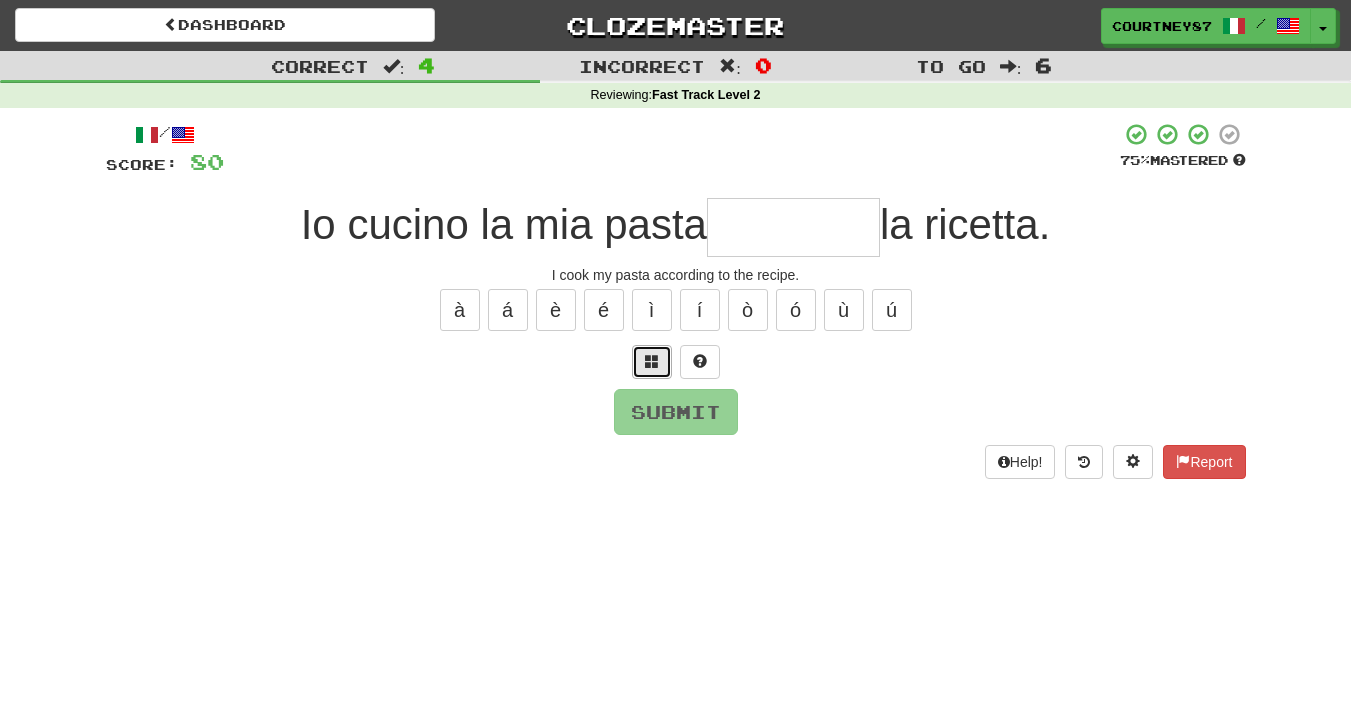 click at bounding box center [652, 362] 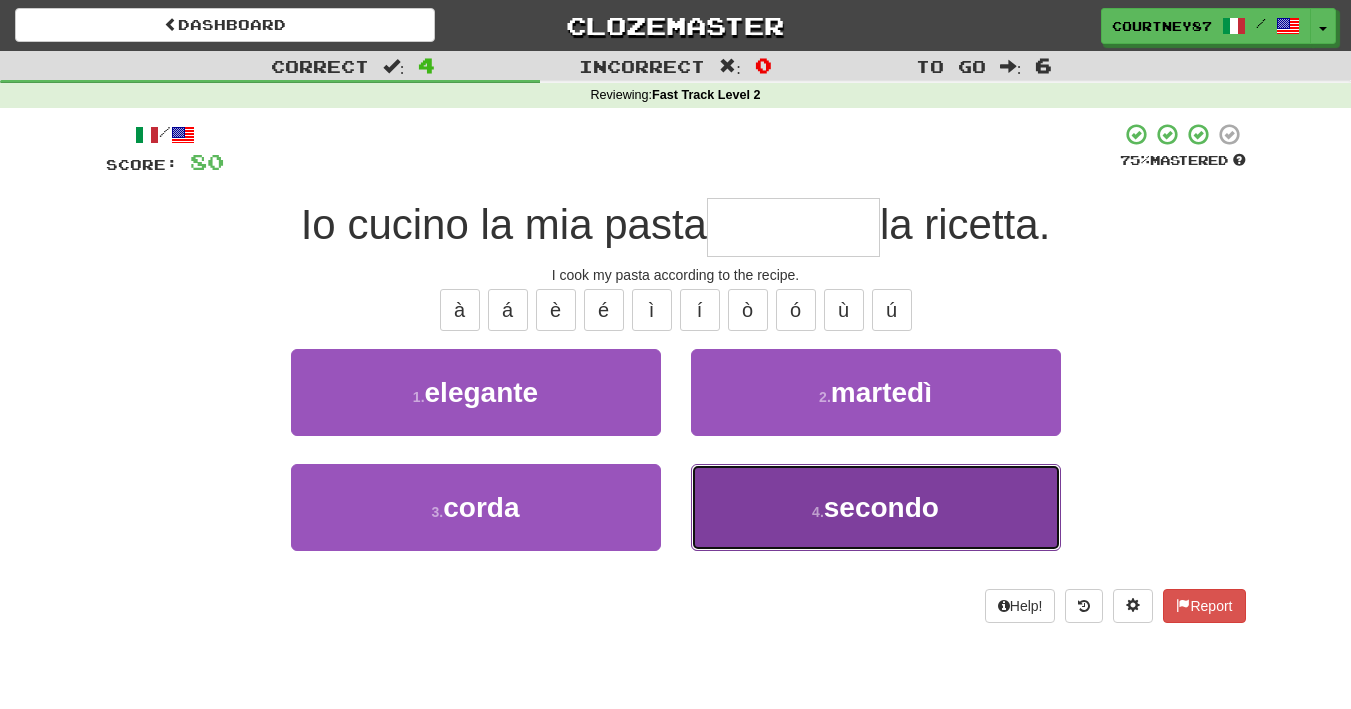 click on "4 .  secondo" at bounding box center (876, 507) 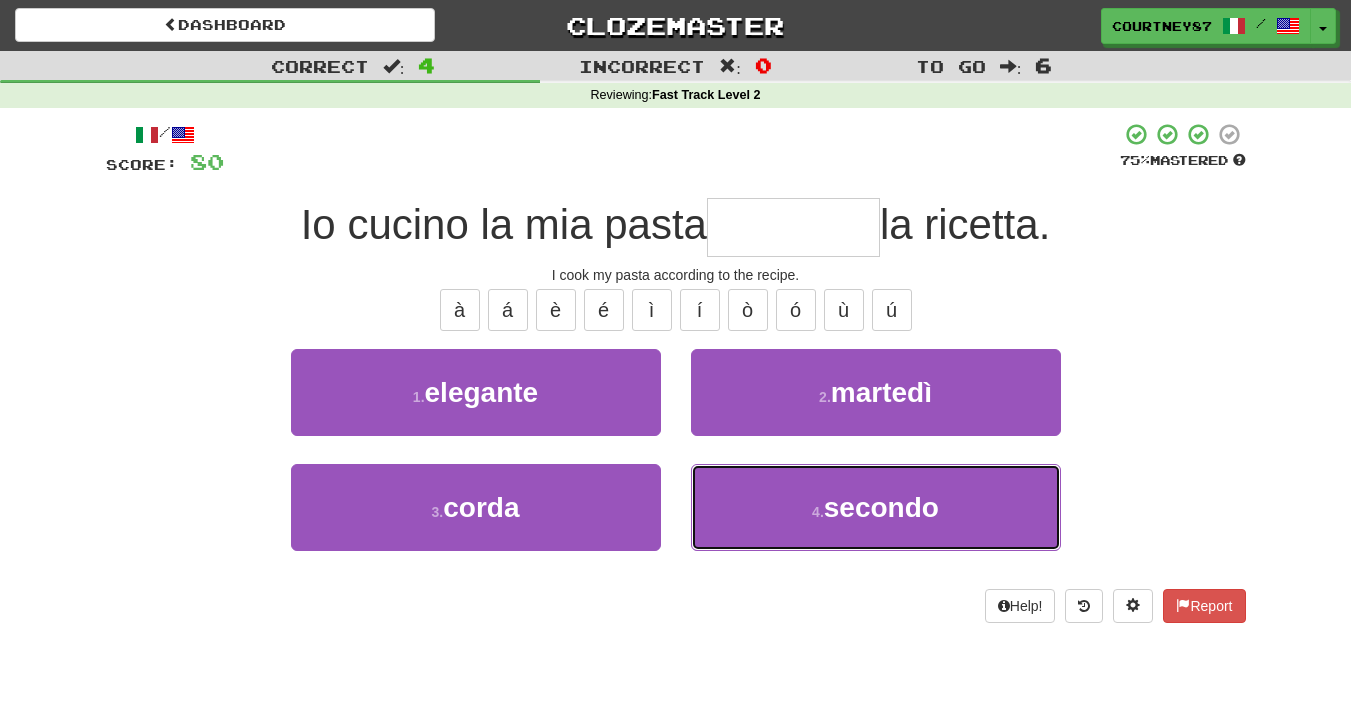 type on "*******" 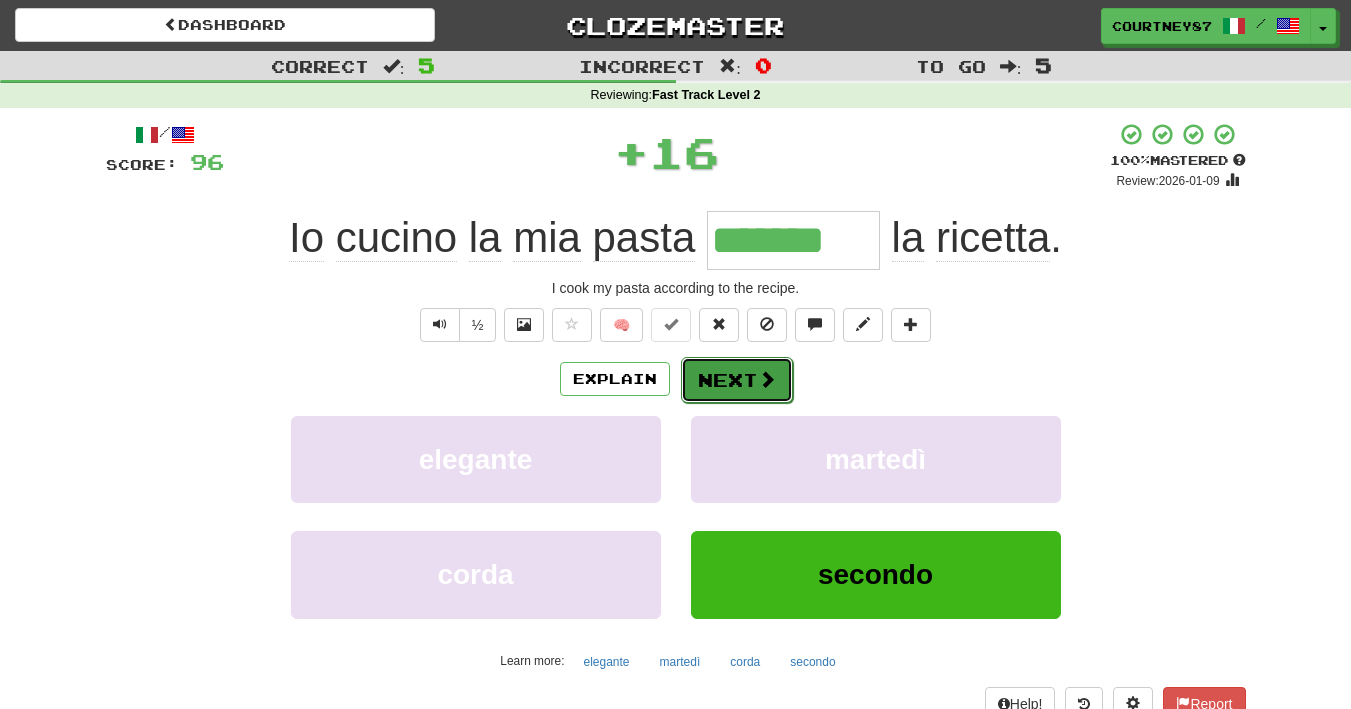 click on "Next" at bounding box center (737, 380) 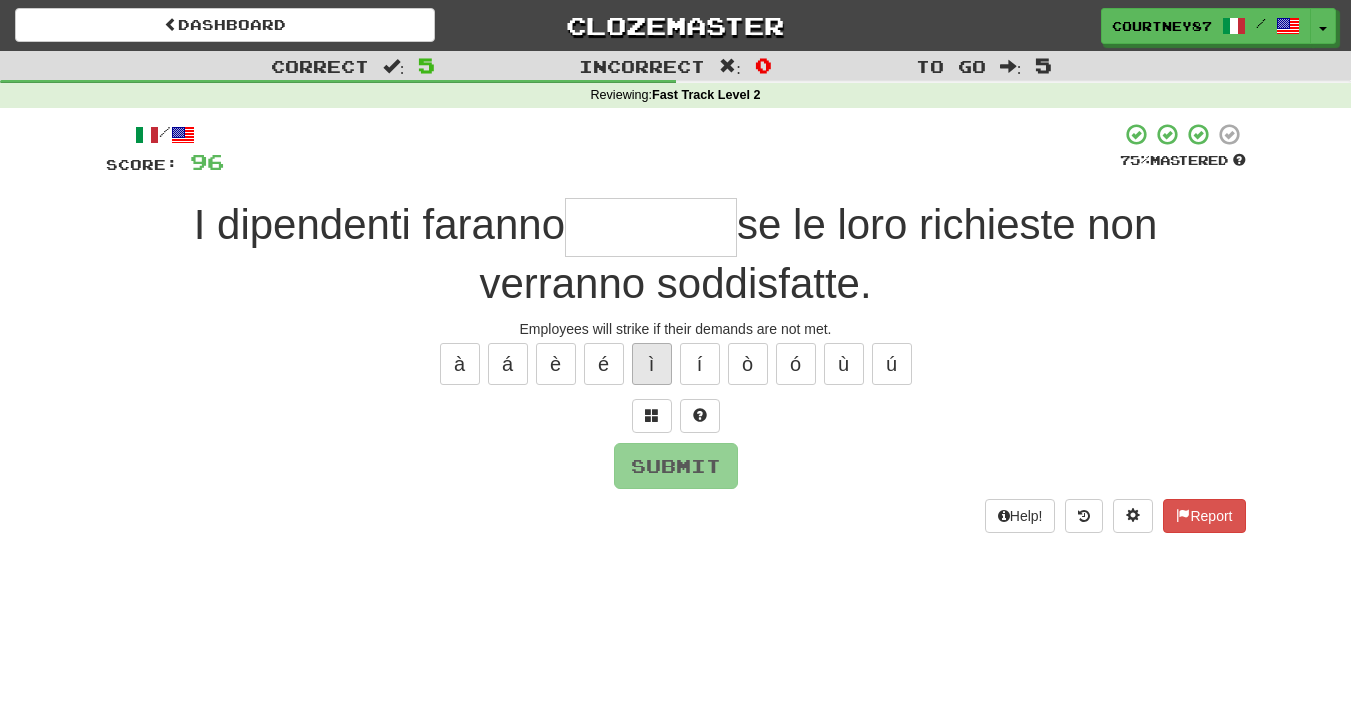type on "*" 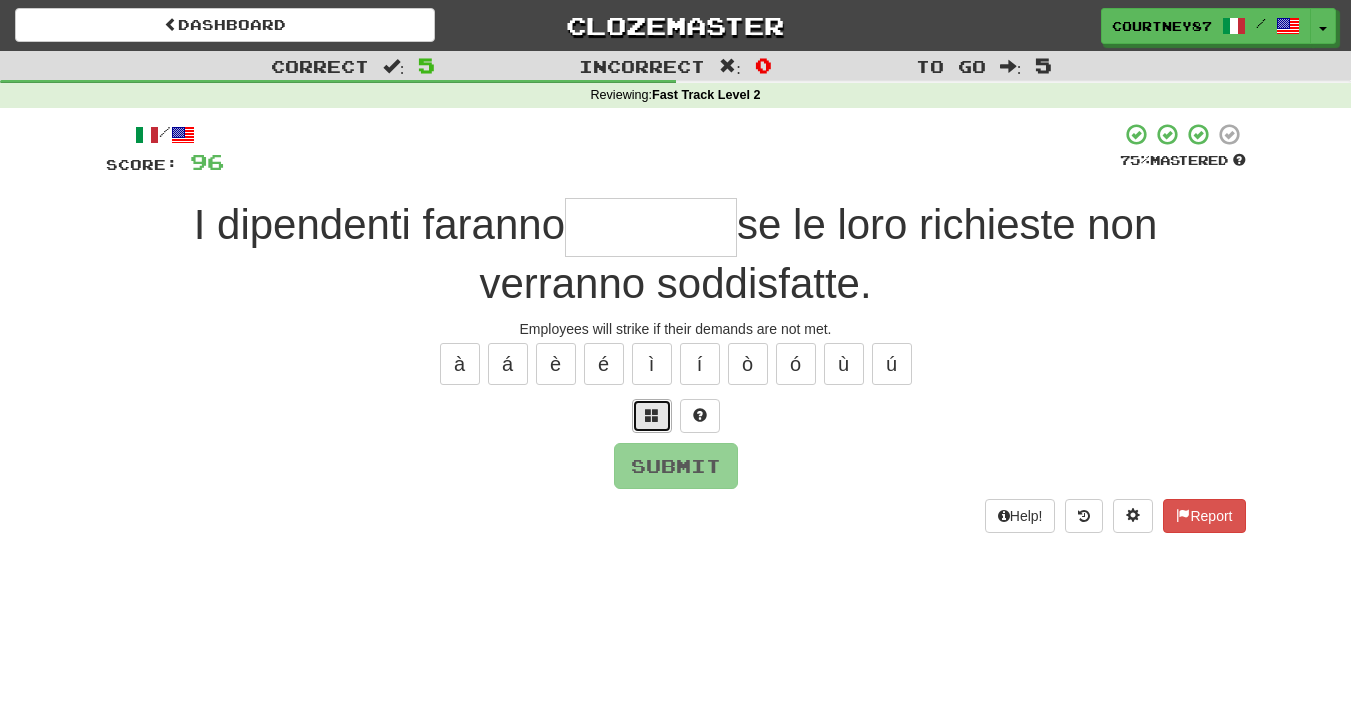click at bounding box center [652, 416] 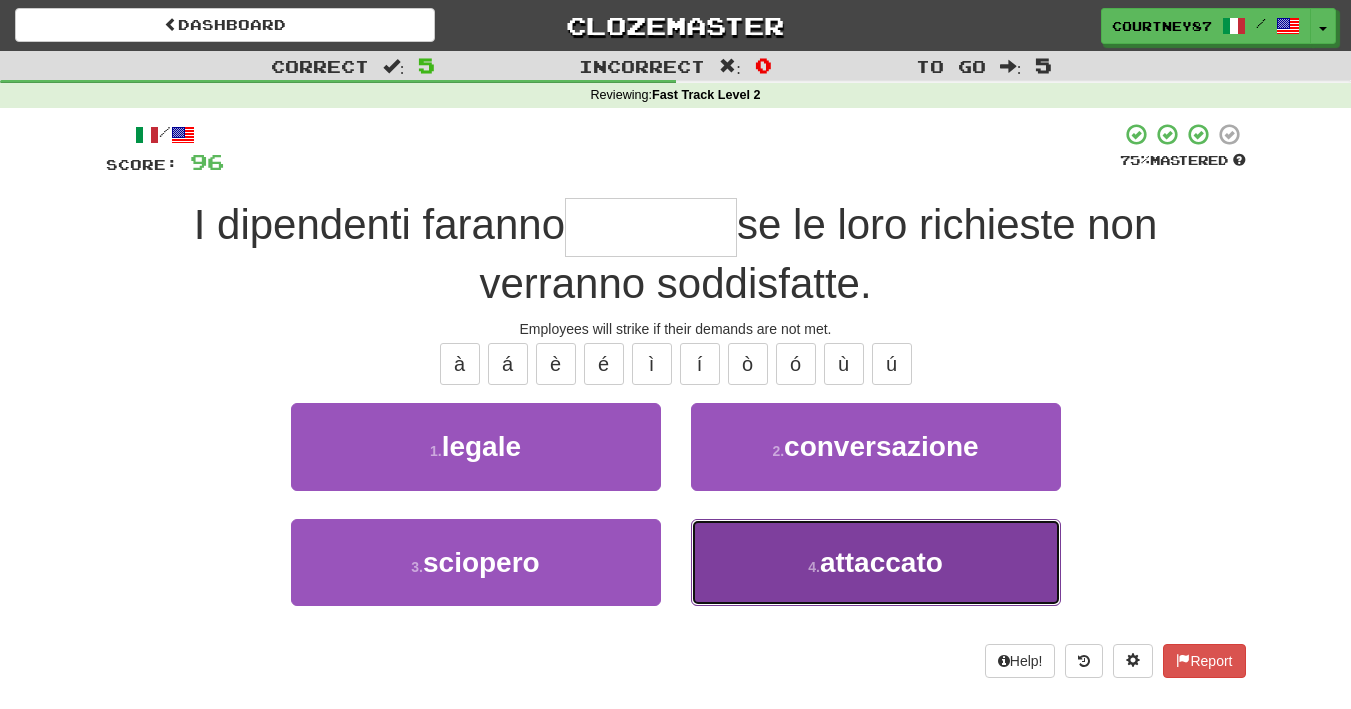 click on "4 .  attaccato" at bounding box center (876, 562) 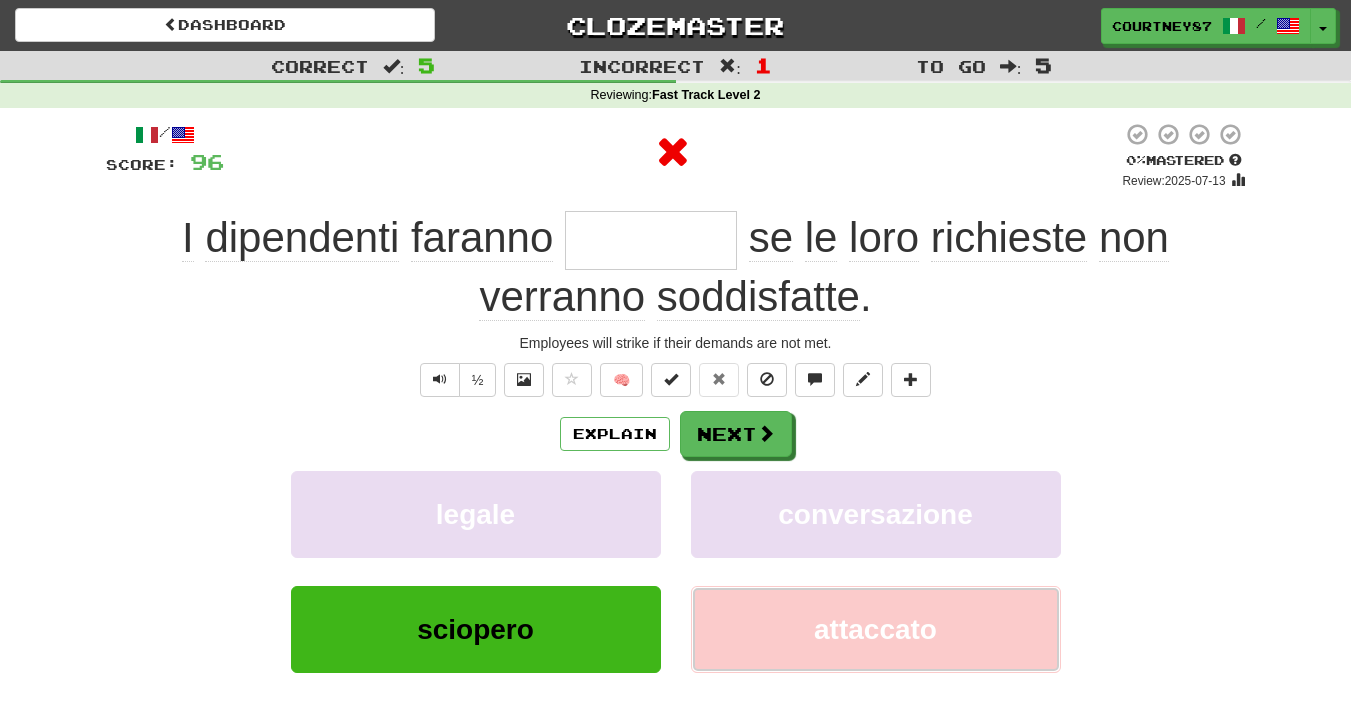 type on "********" 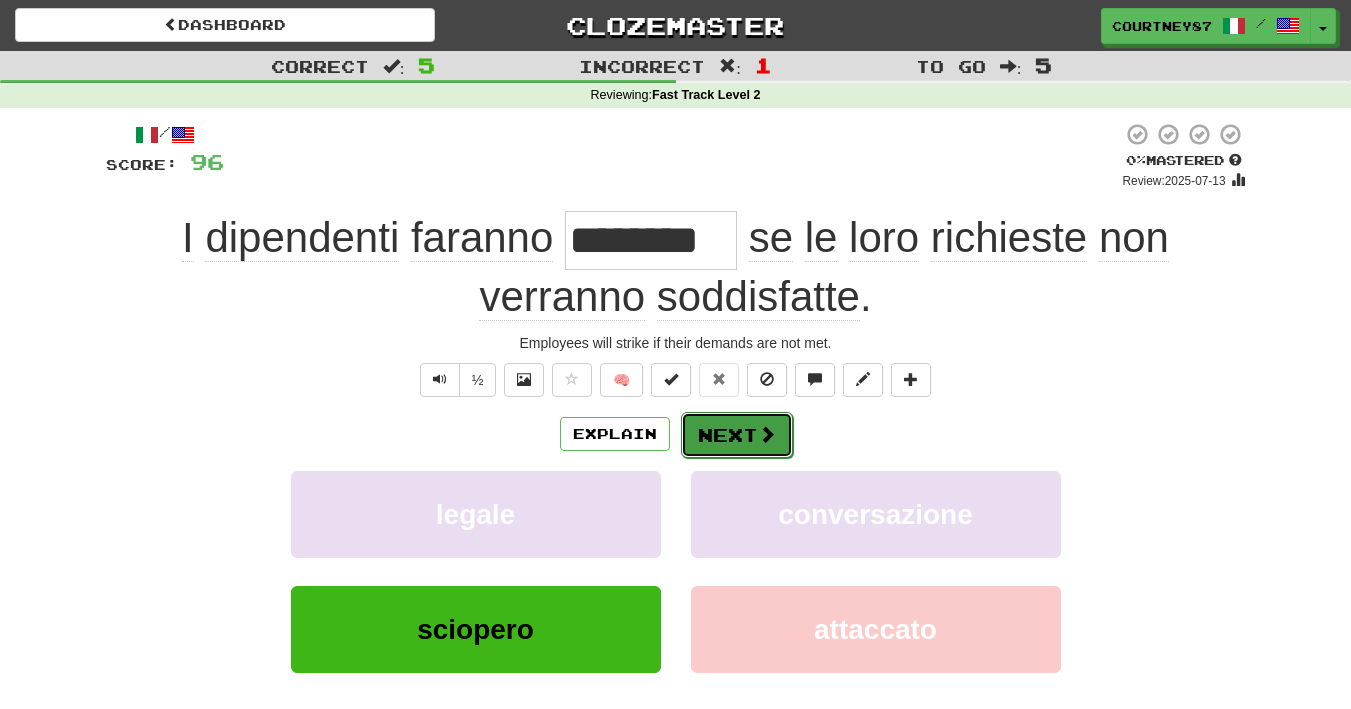 click on "Next" at bounding box center (737, 435) 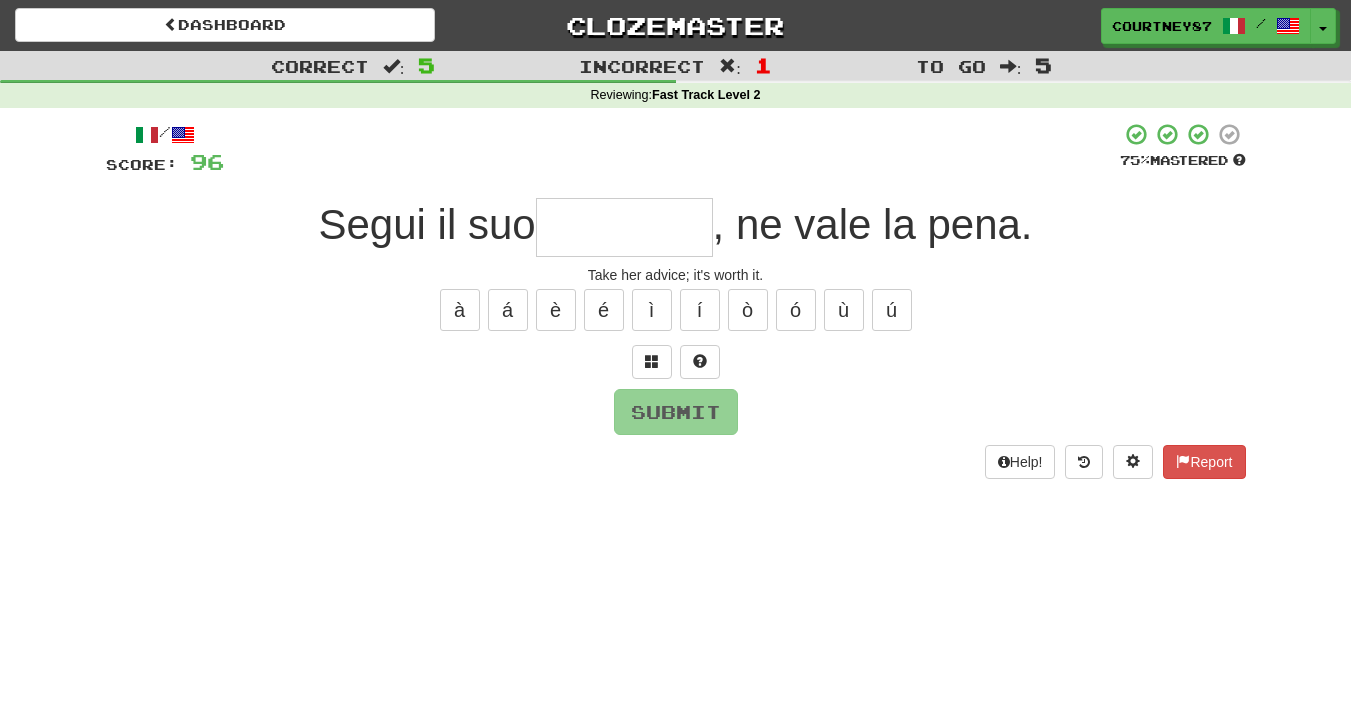 type on "*" 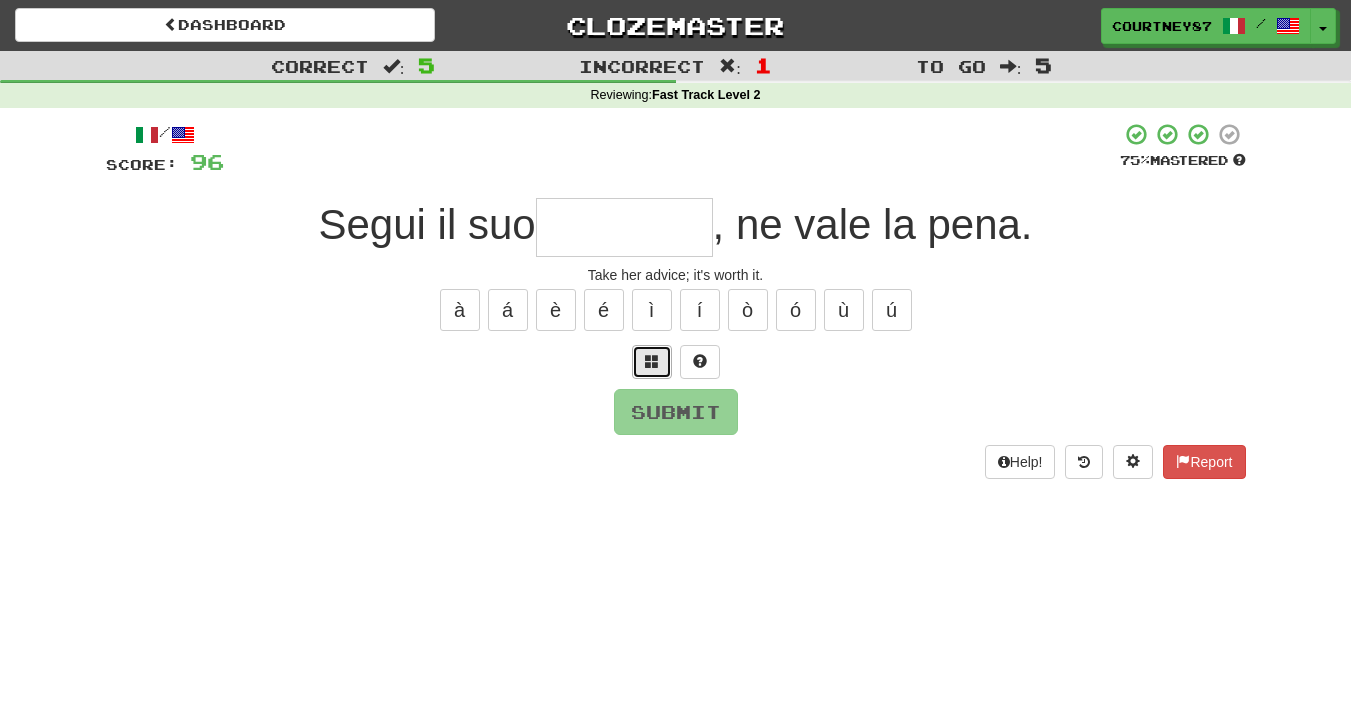 click at bounding box center [652, 361] 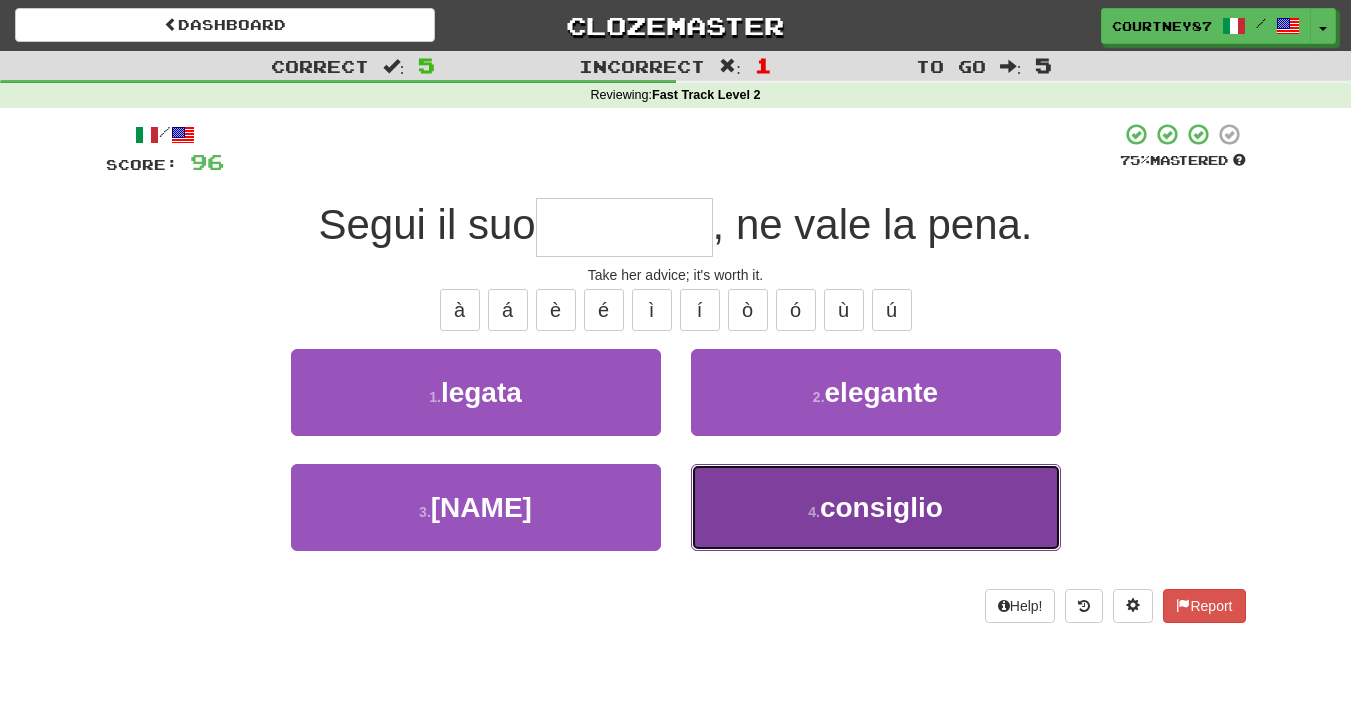 click on "4 .  consiglio" at bounding box center [876, 507] 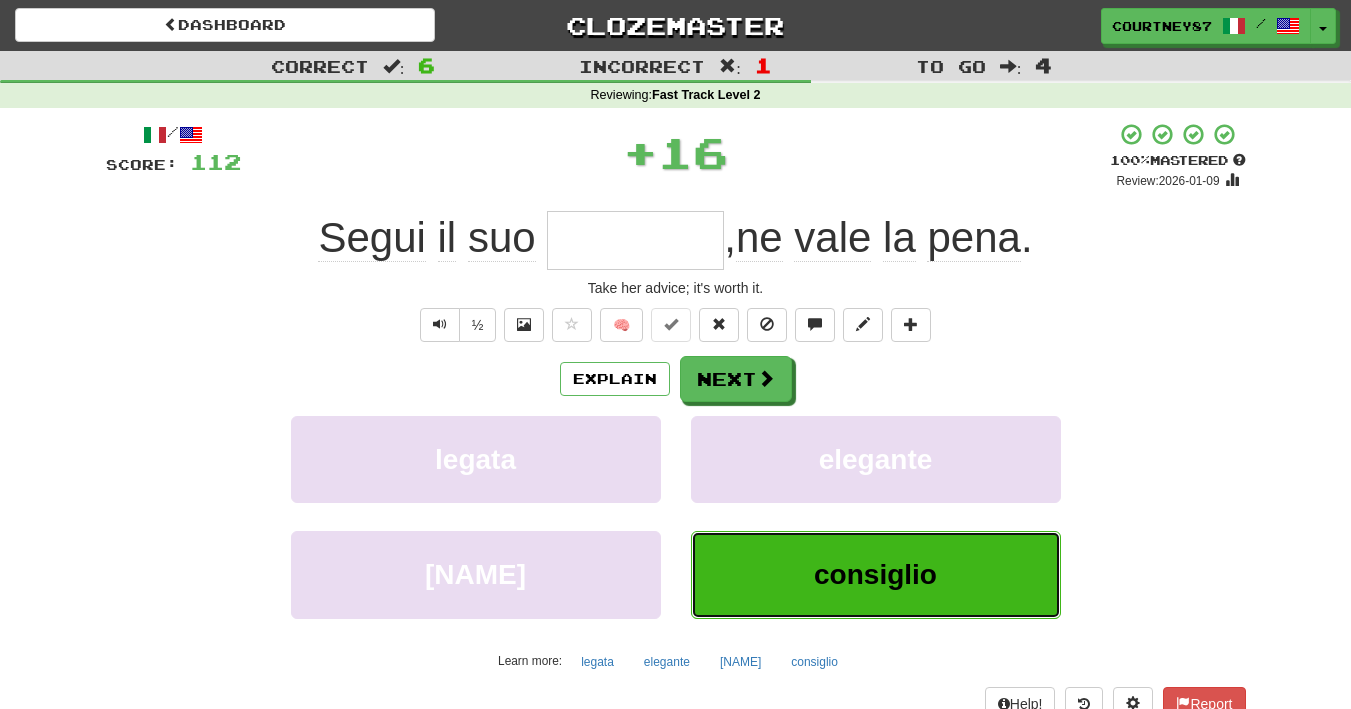 type on "*********" 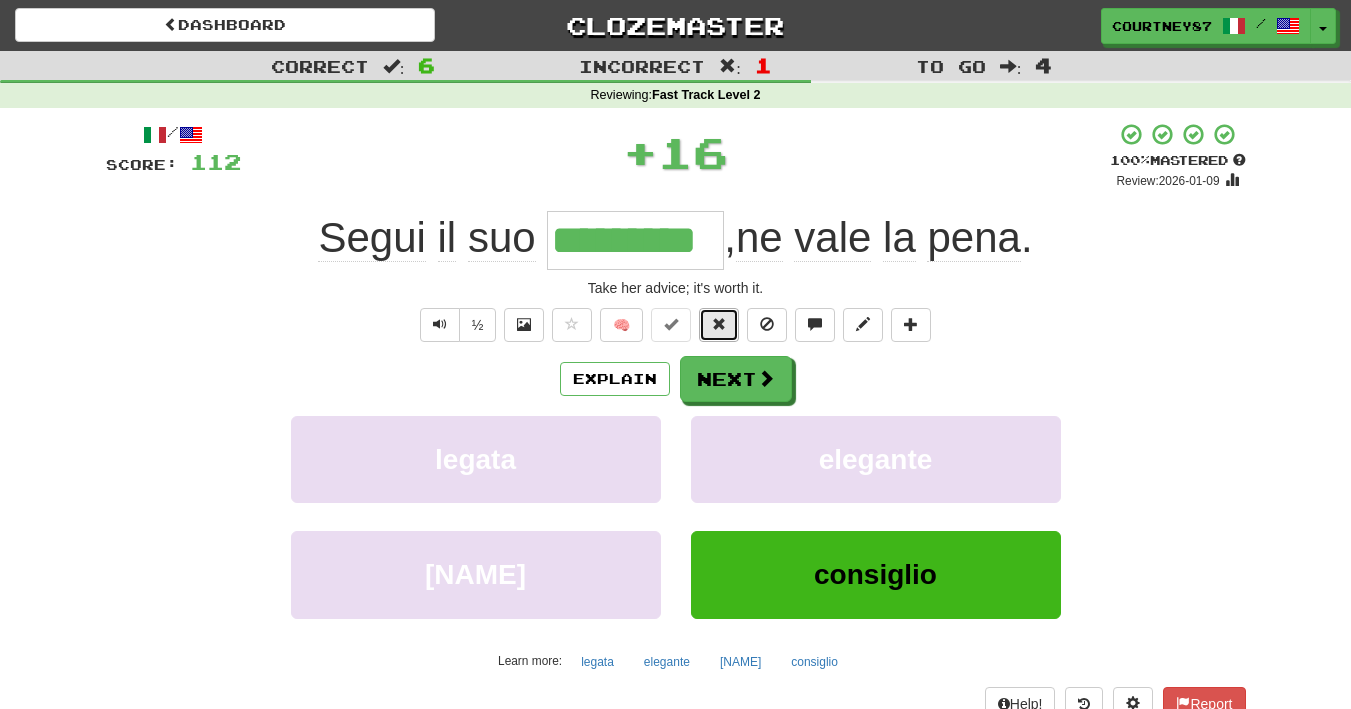 click at bounding box center (719, 325) 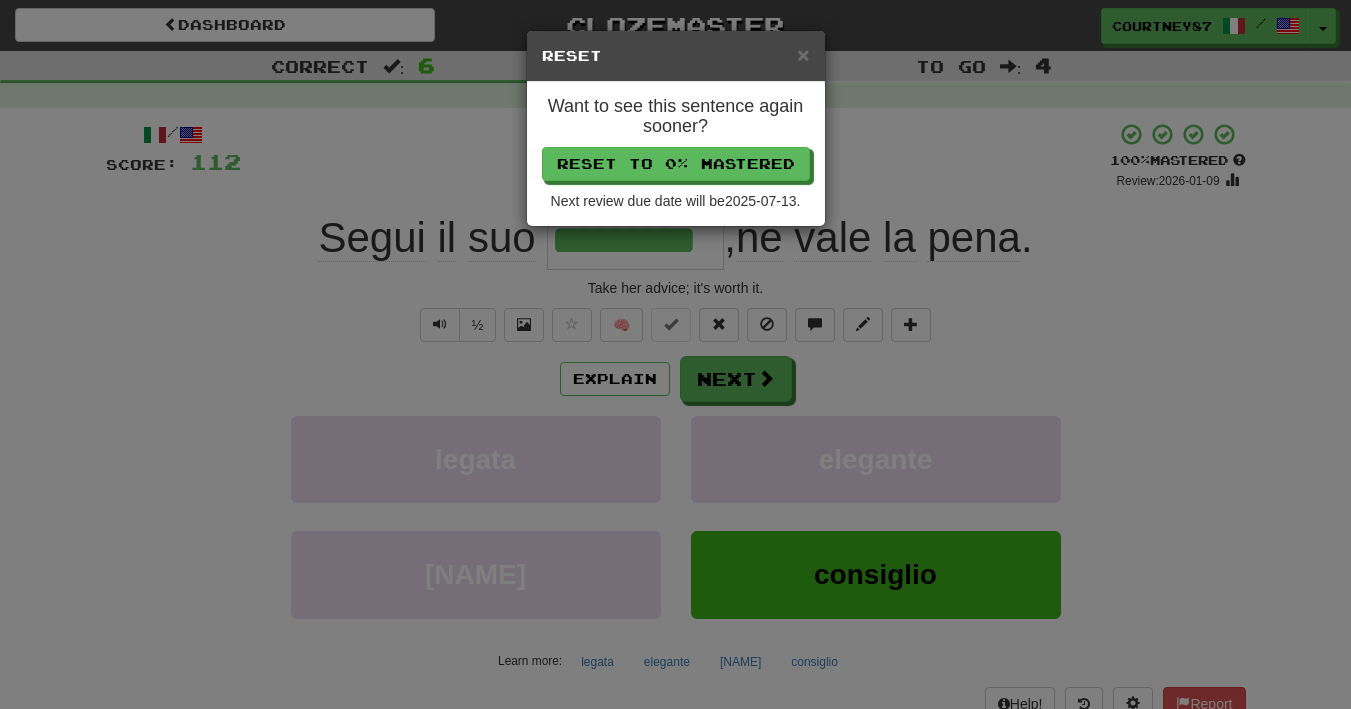 click on "Want to see this sentence again sooner? Reset to 0% Mastered Next review due date will be  2025-07-13 ." at bounding box center (676, 154) 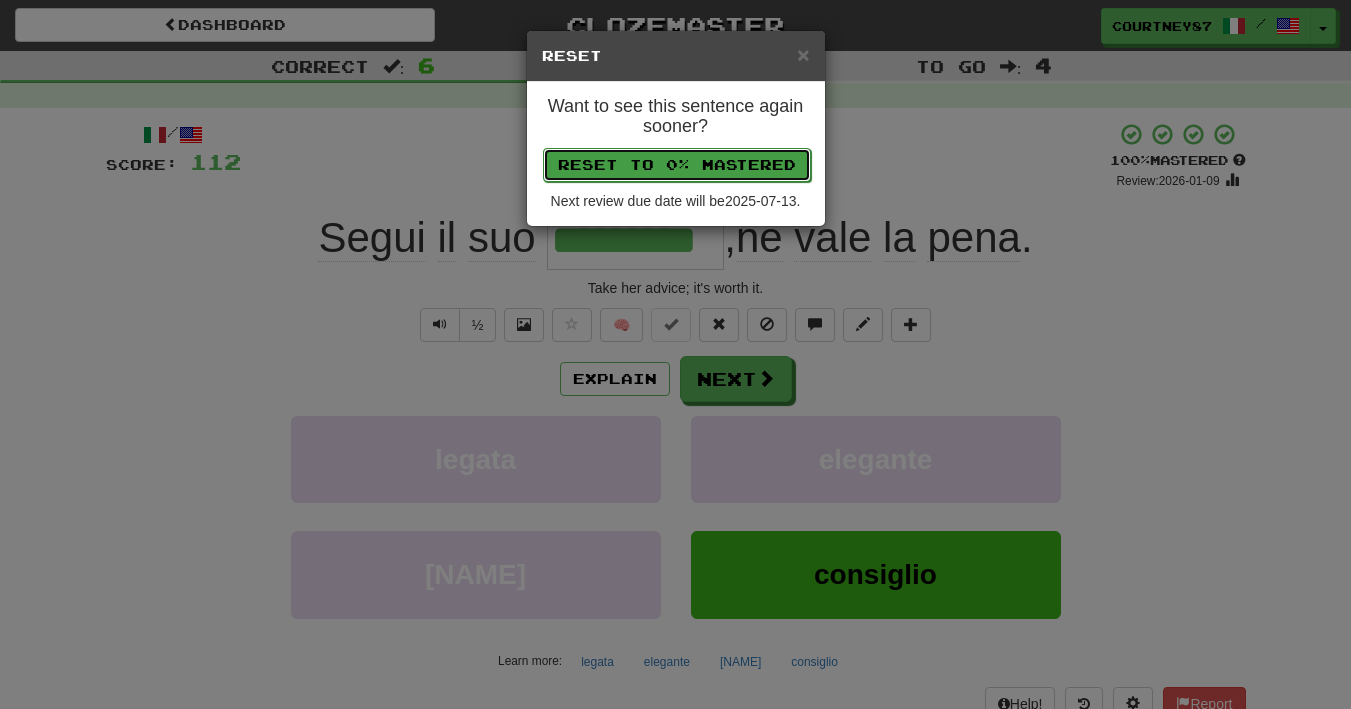click on "Reset to 0% Mastered" at bounding box center [677, 165] 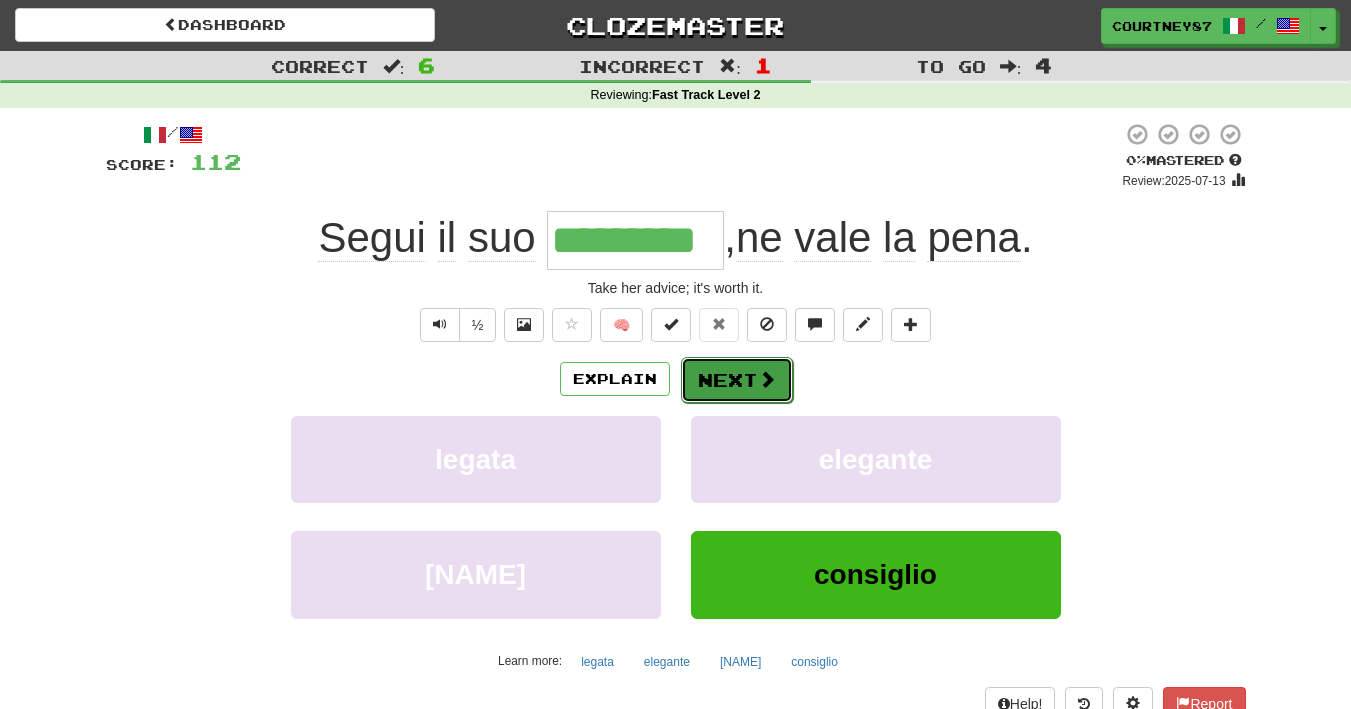 click on "Next" at bounding box center (737, 380) 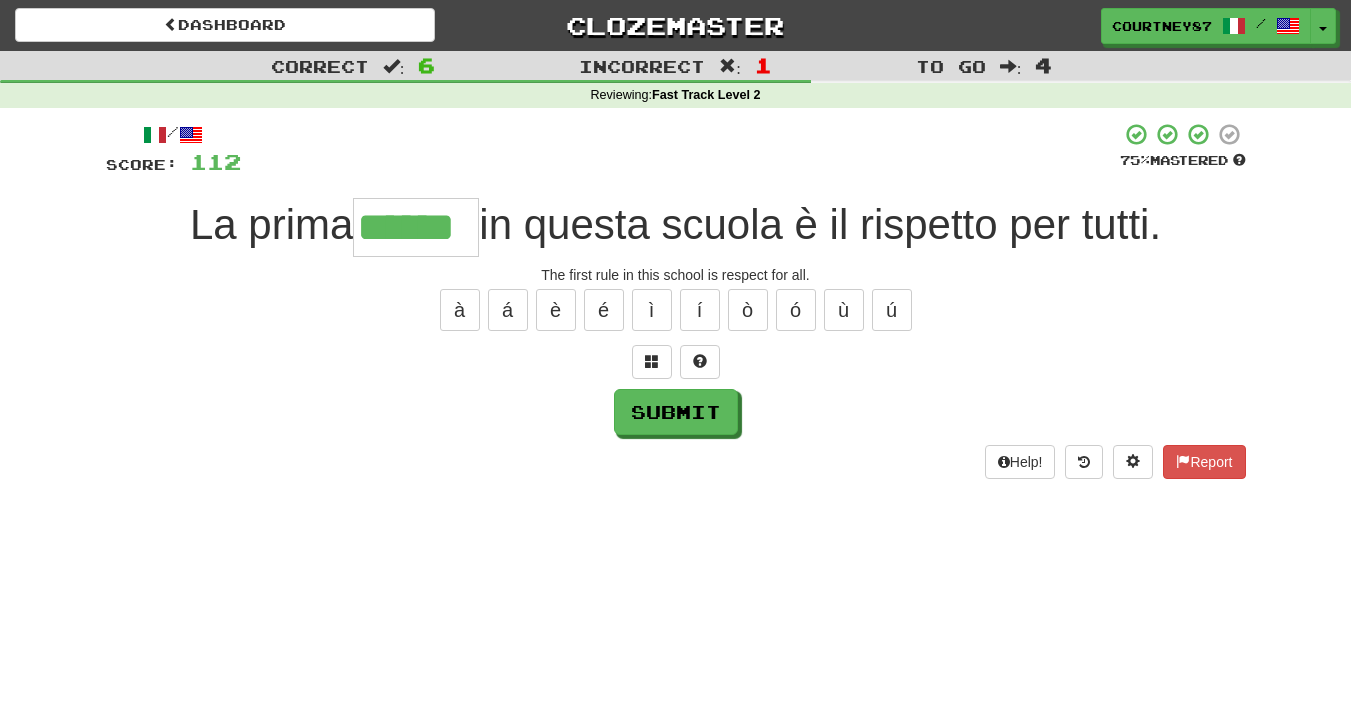 type on "******" 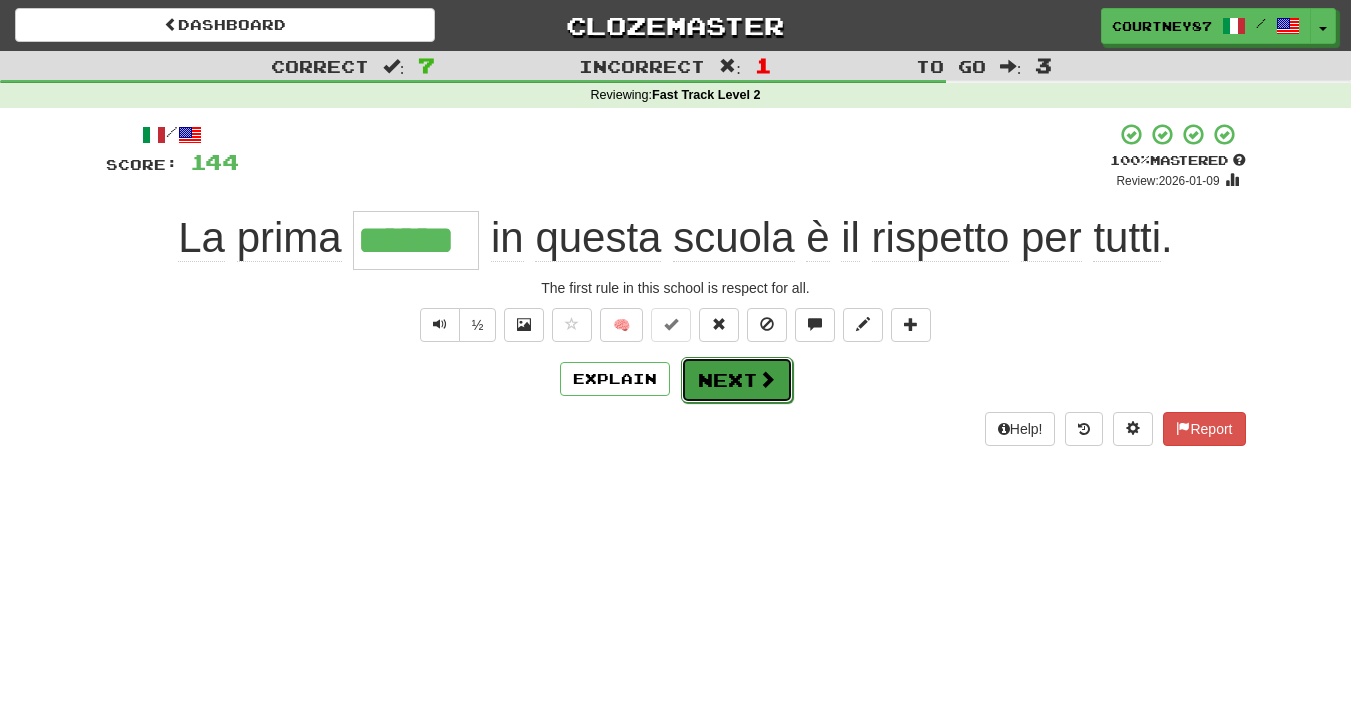 click on "Next" at bounding box center [737, 380] 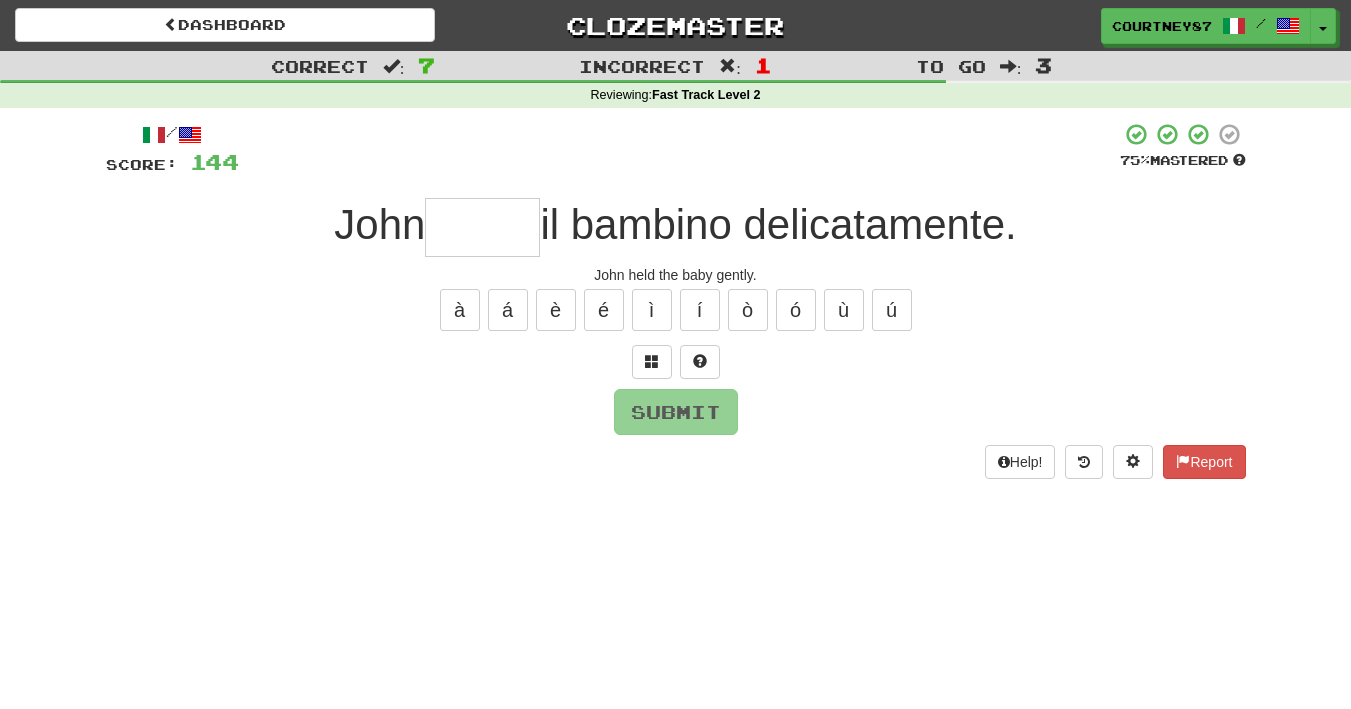 type on "*" 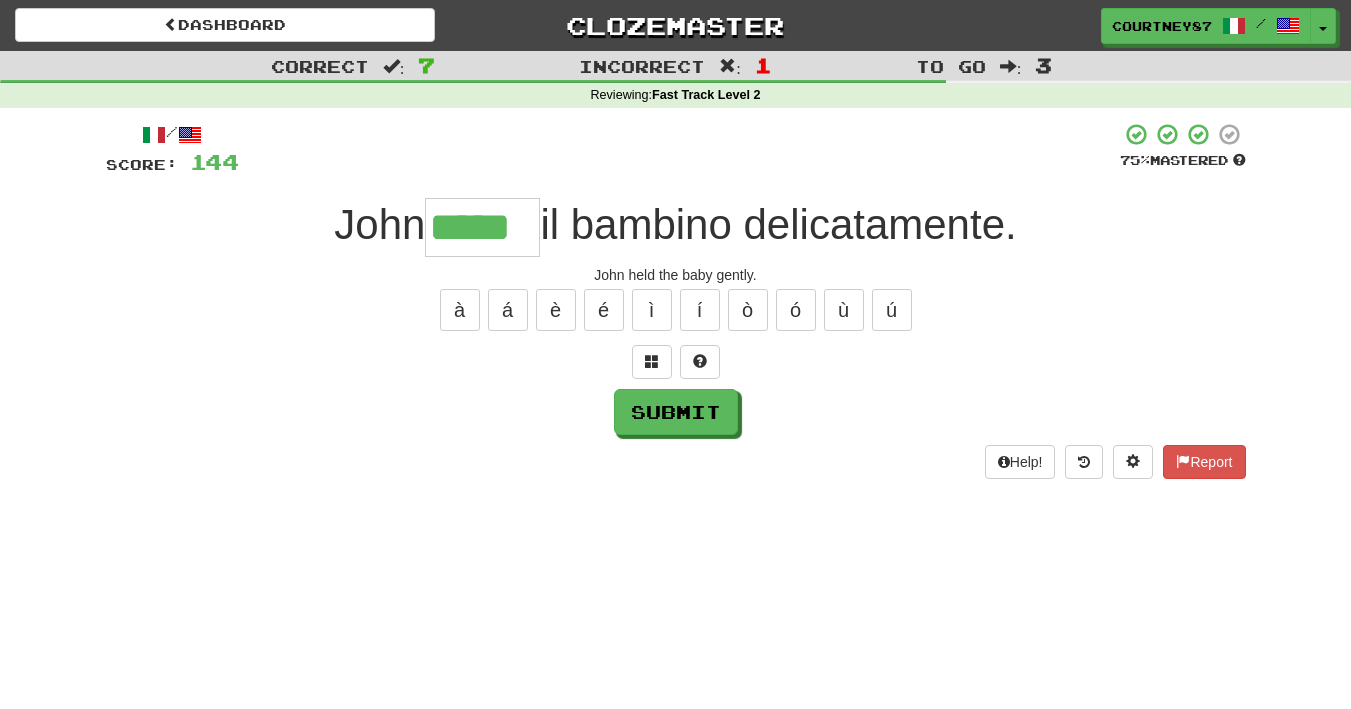 type on "*****" 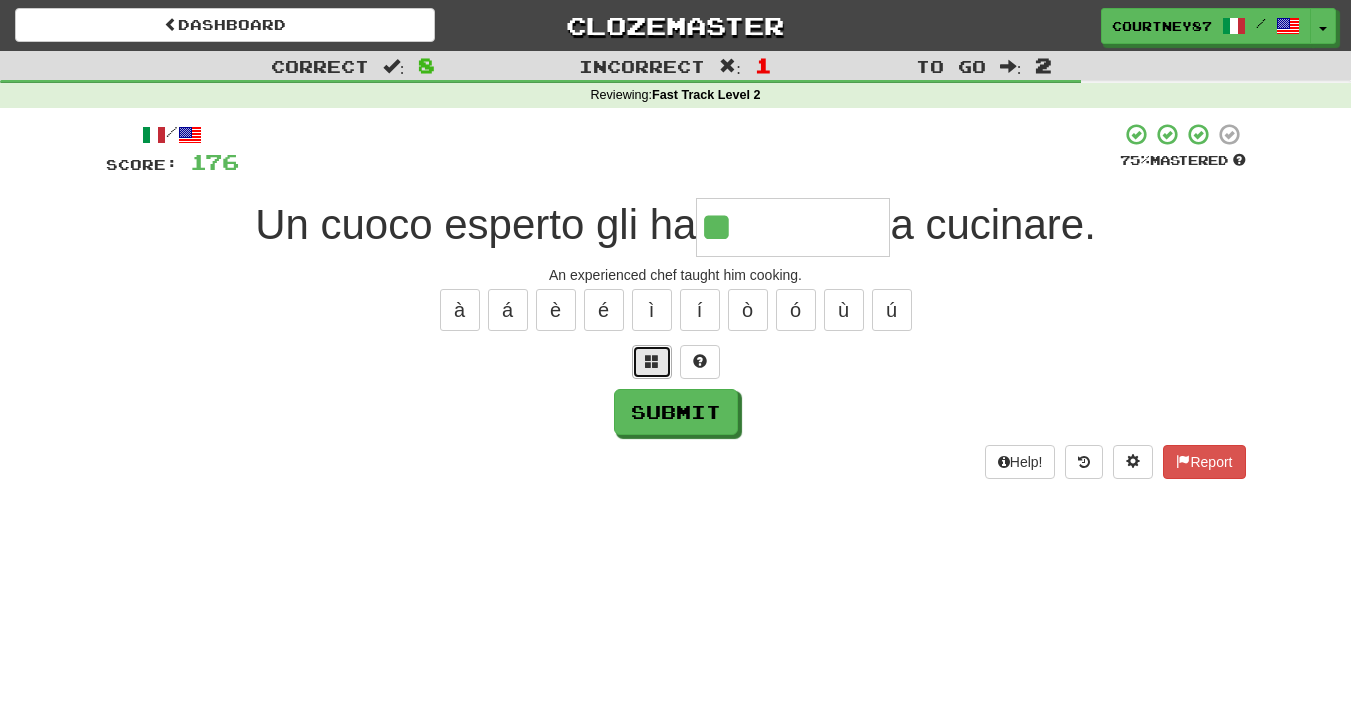 click at bounding box center [652, 362] 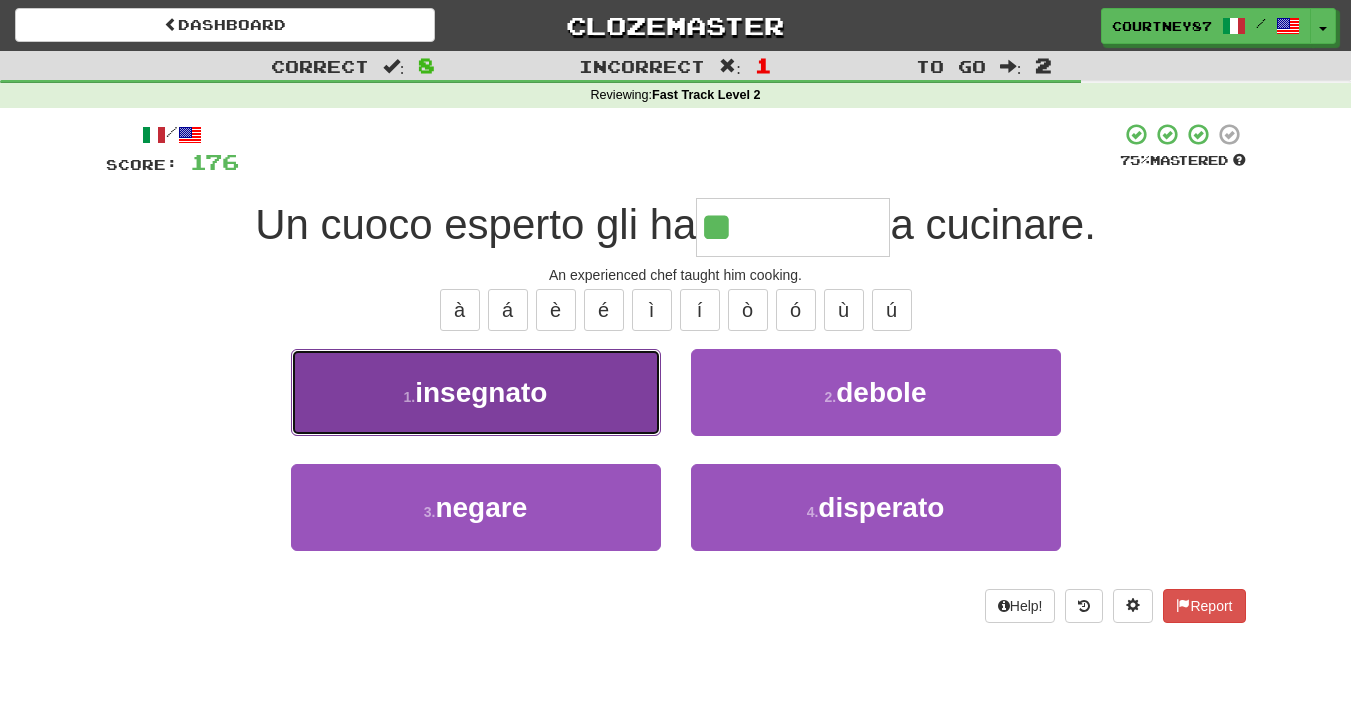 click on "1 .  insegnato" at bounding box center [476, 392] 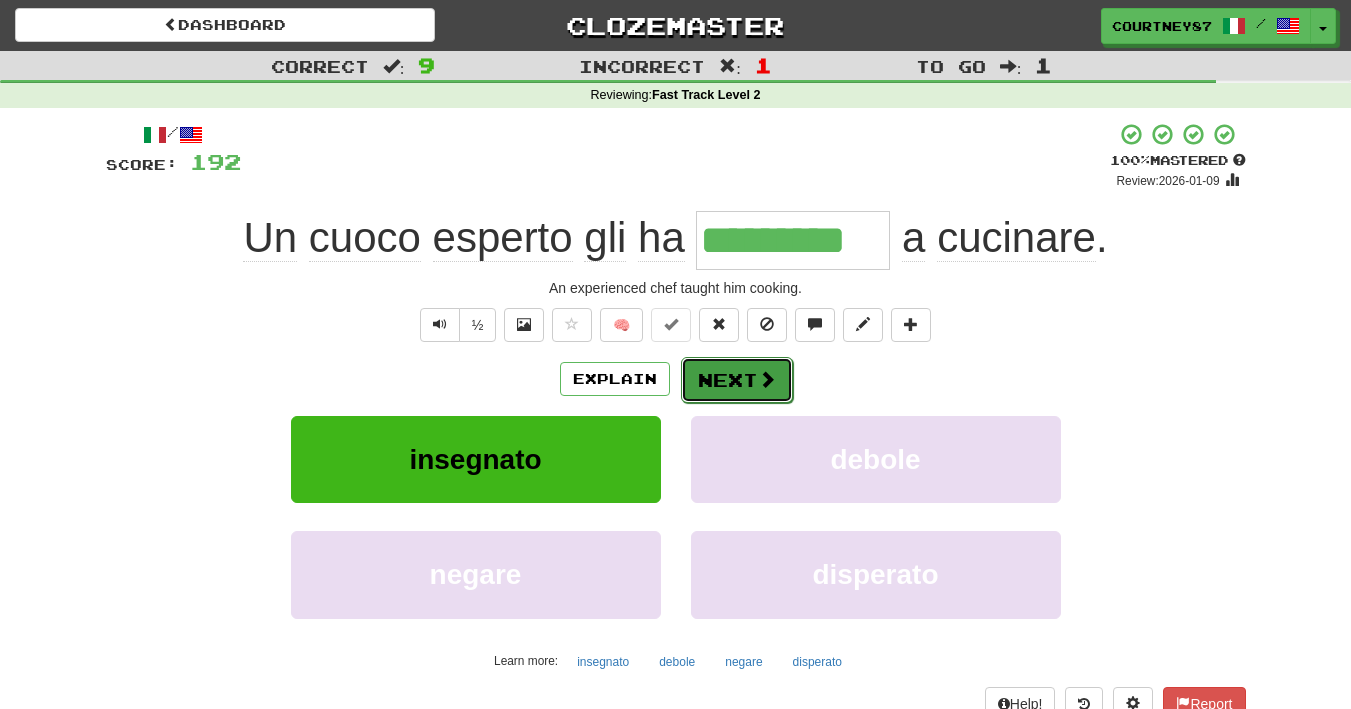 click on "Next" at bounding box center (737, 380) 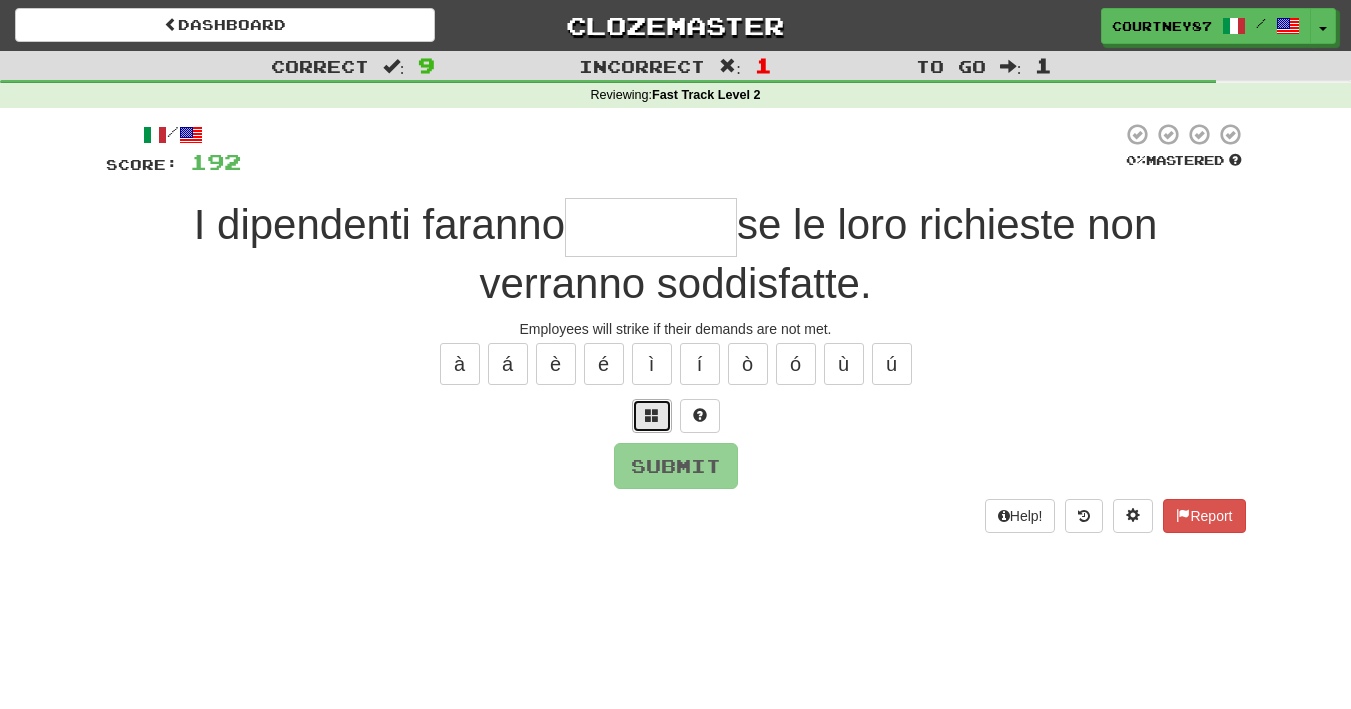 click at bounding box center (652, 416) 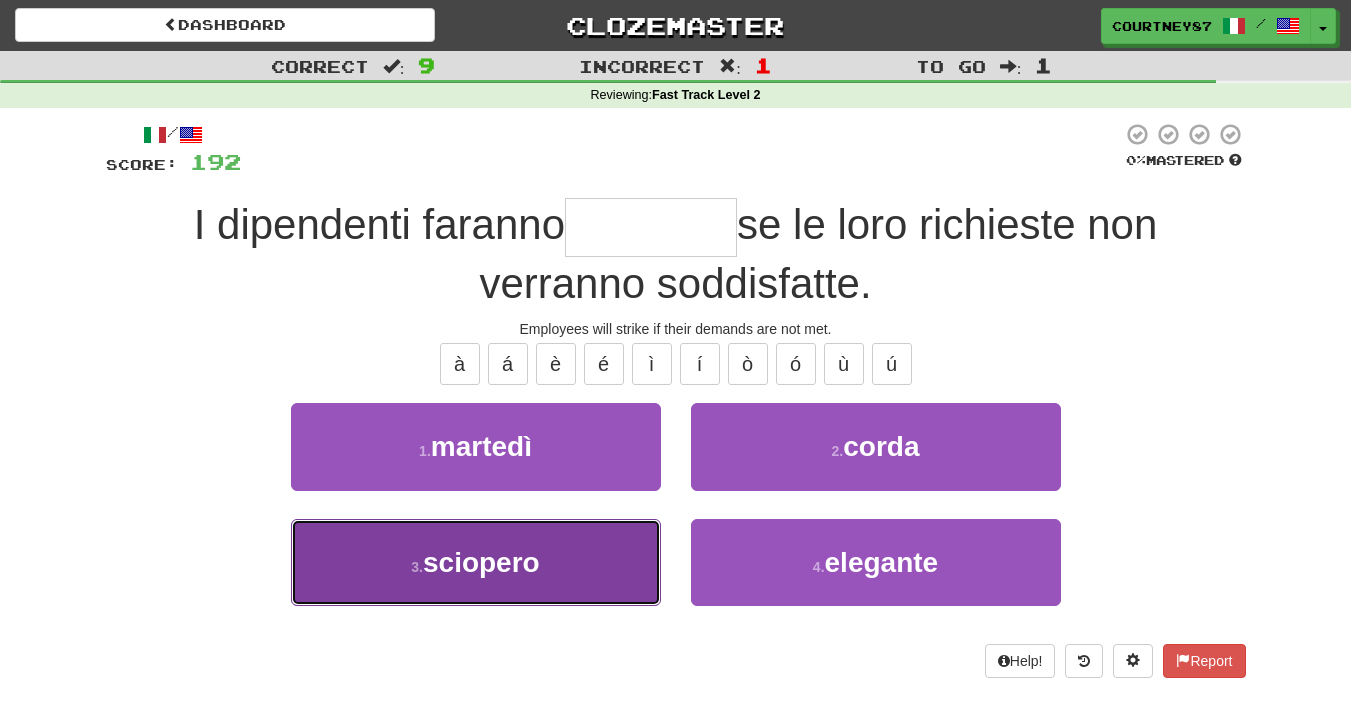 click on "3 .  sciopero" at bounding box center [476, 562] 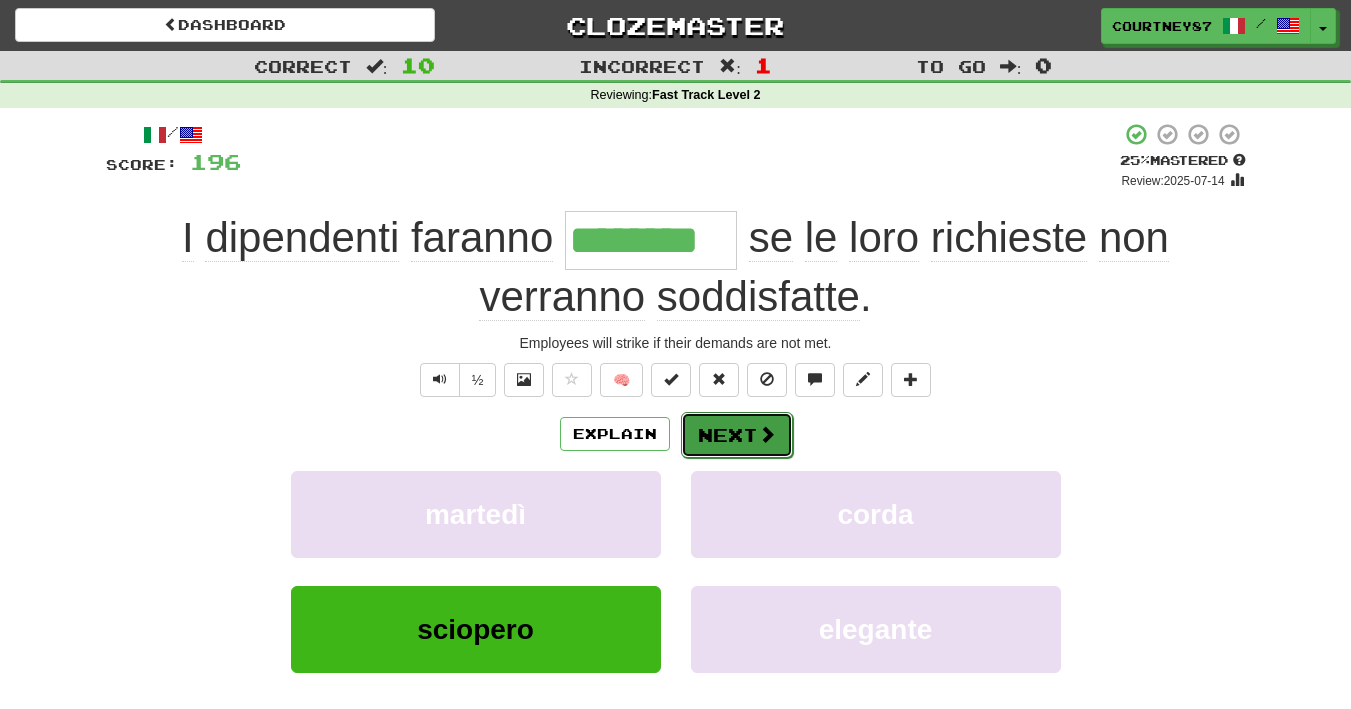 click on "Next" at bounding box center [737, 435] 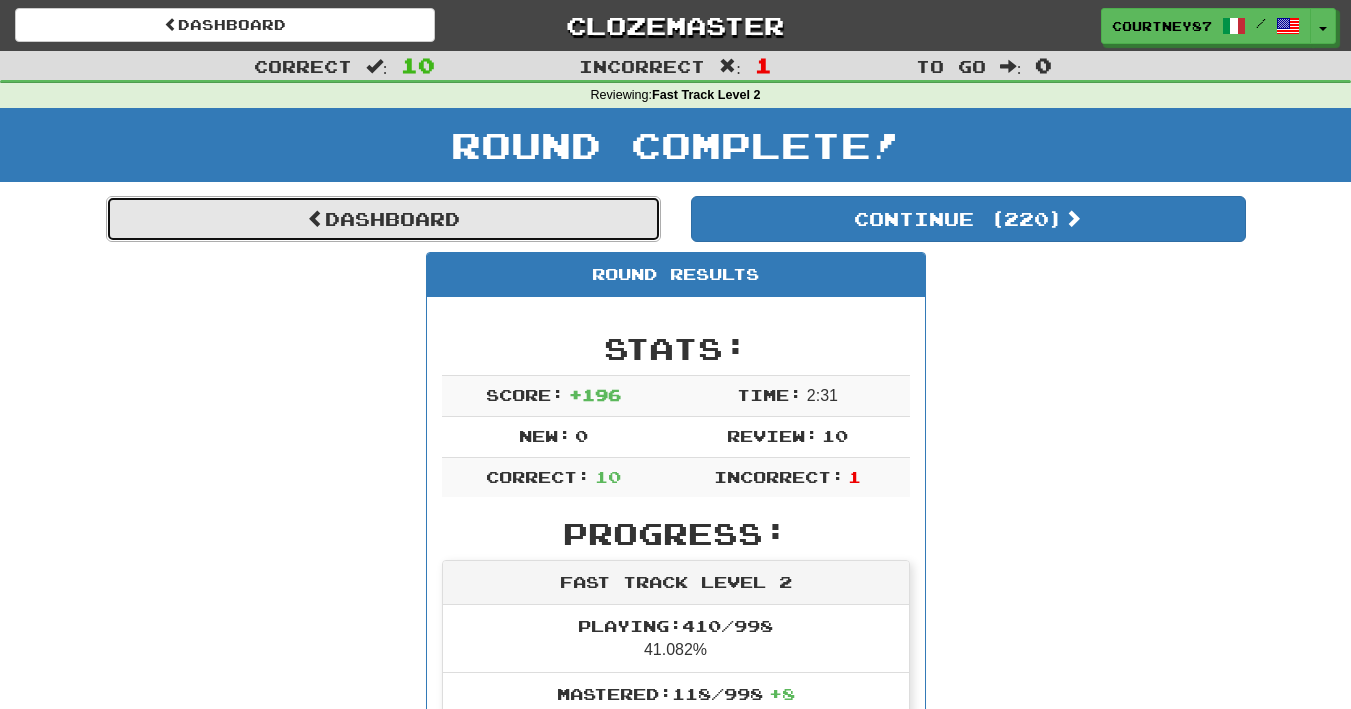 click on "Dashboard" at bounding box center (383, 219) 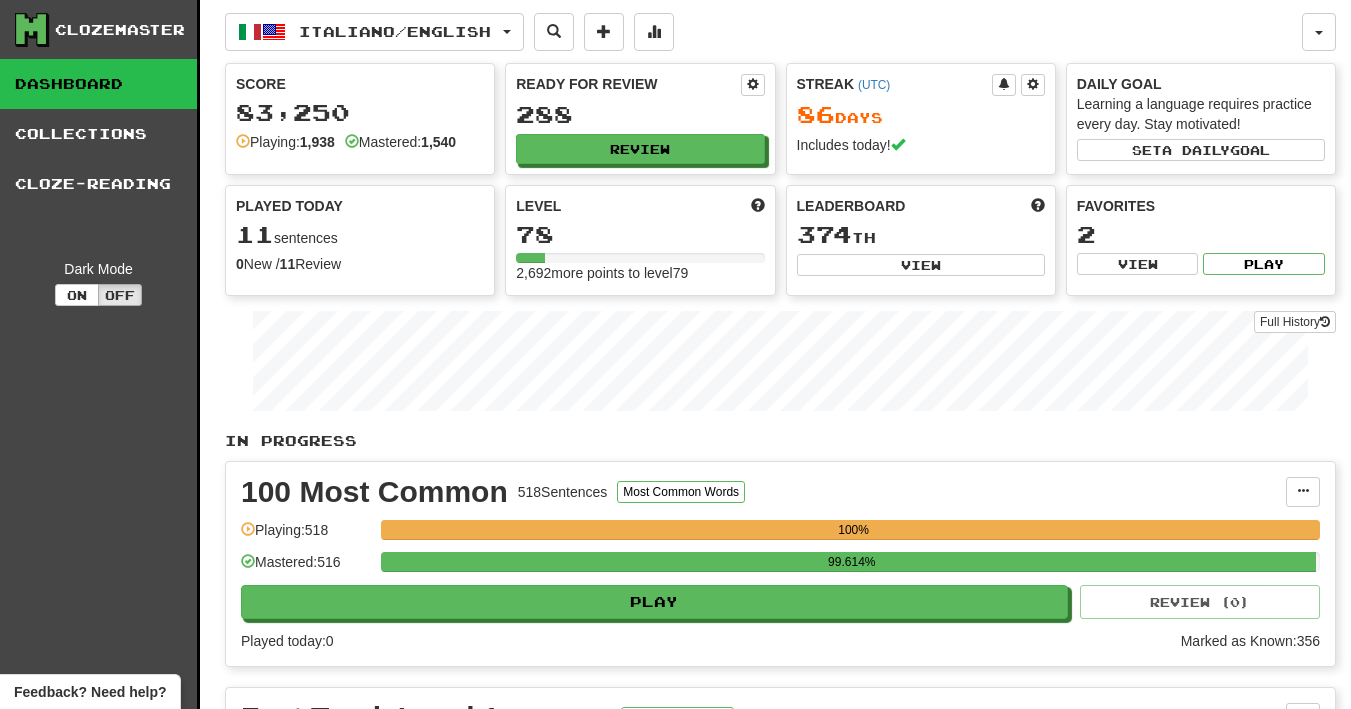 scroll, scrollTop: 0, scrollLeft: 0, axis: both 